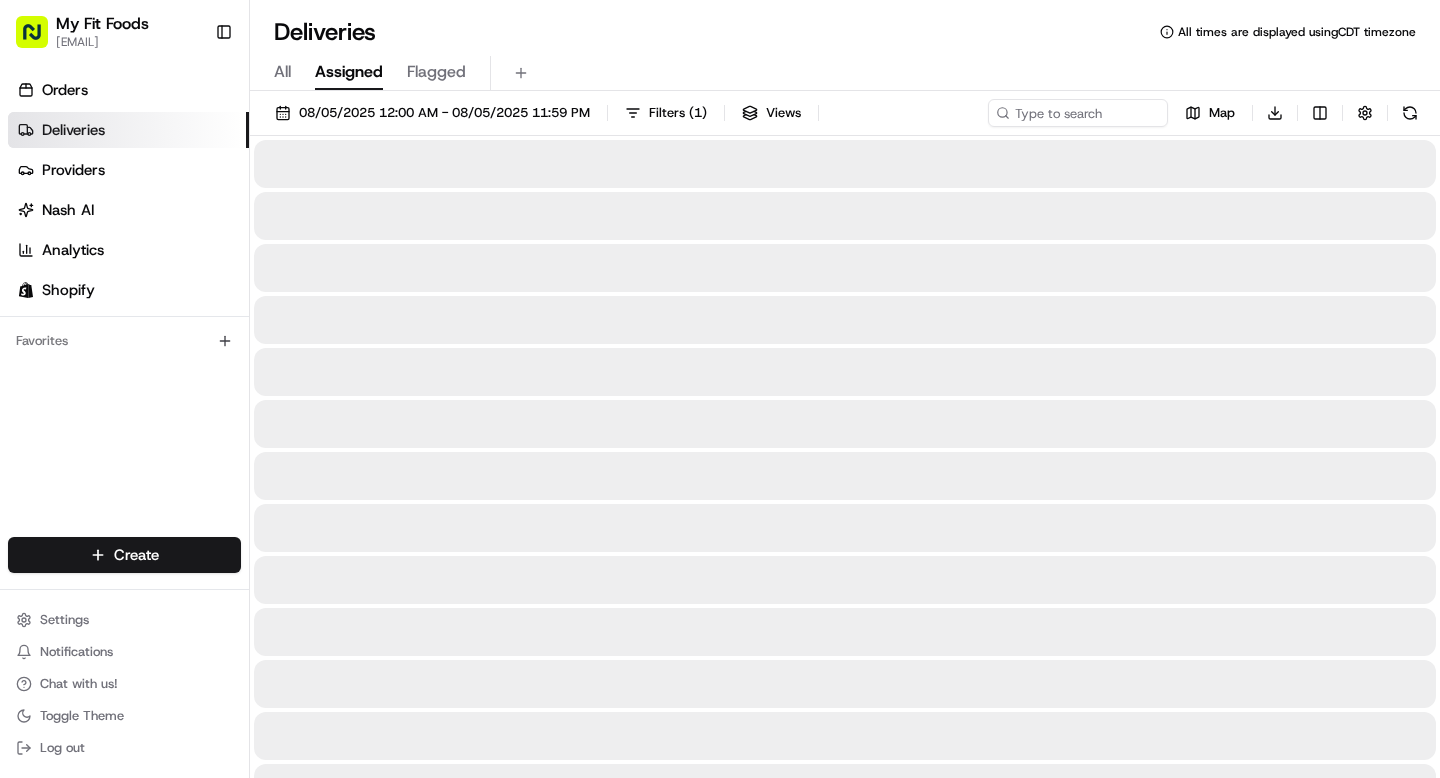 scroll, scrollTop: 0, scrollLeft: 0, axis: both 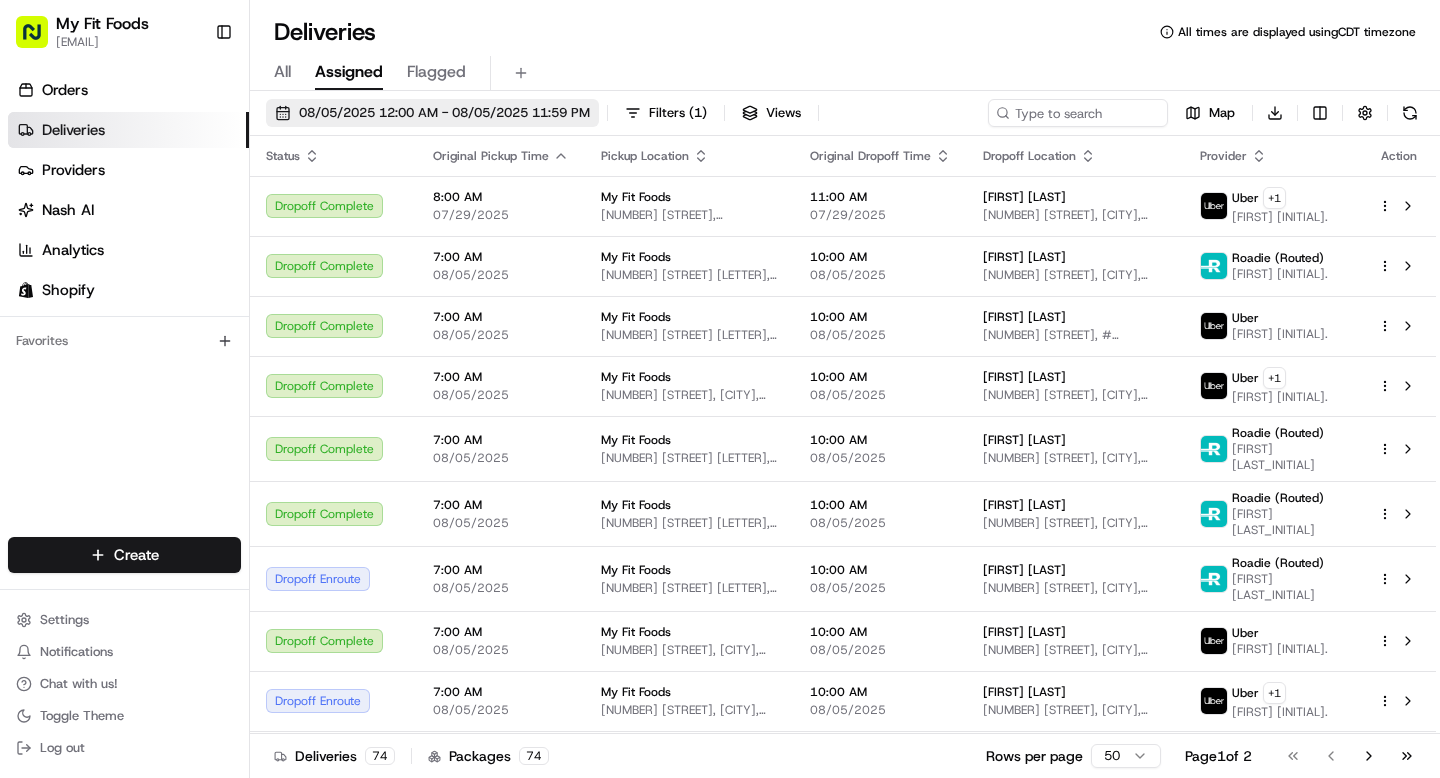 click on "08/05/2025 12:00 AM - 08/05/2025 11:59 PM" at bounding box center [444, 113] 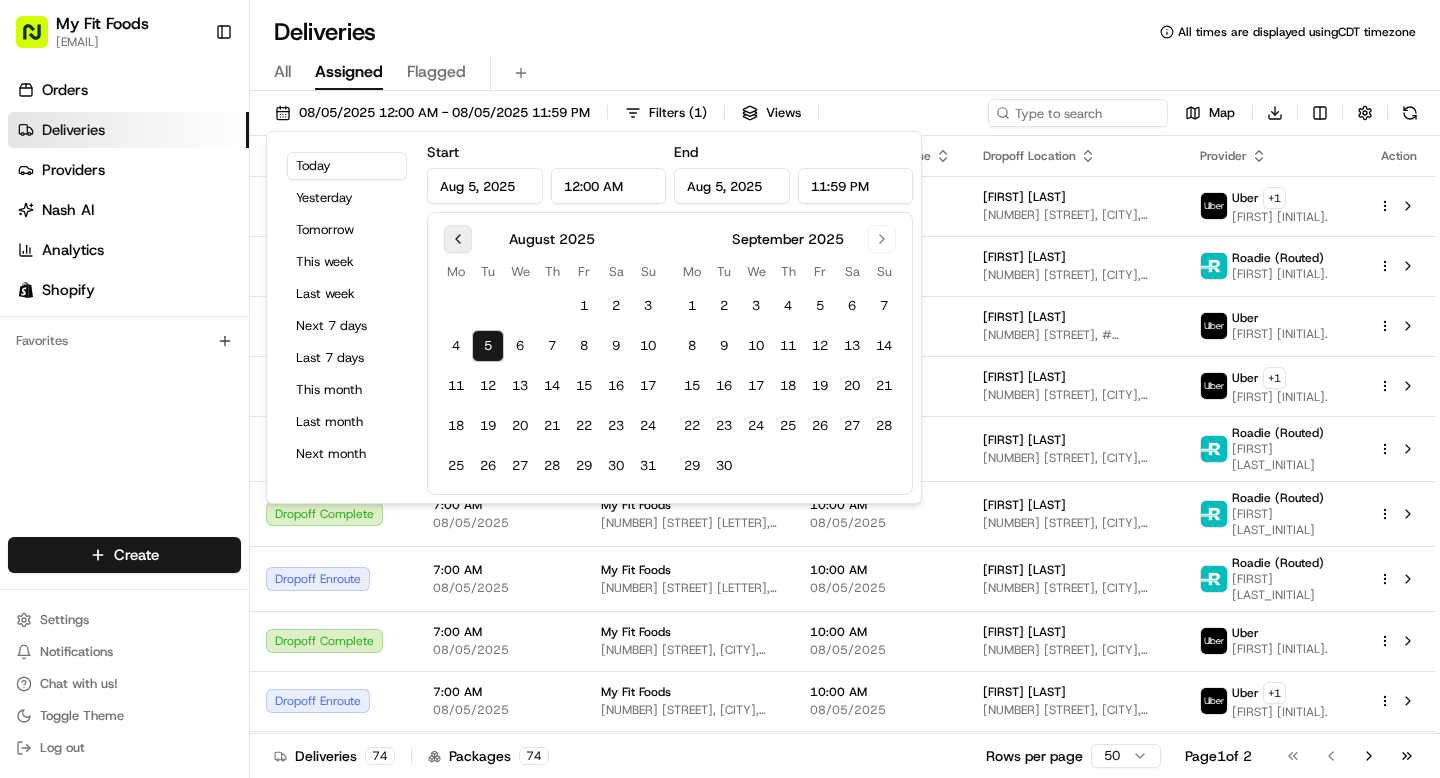 click at bounding box center [458, 239] 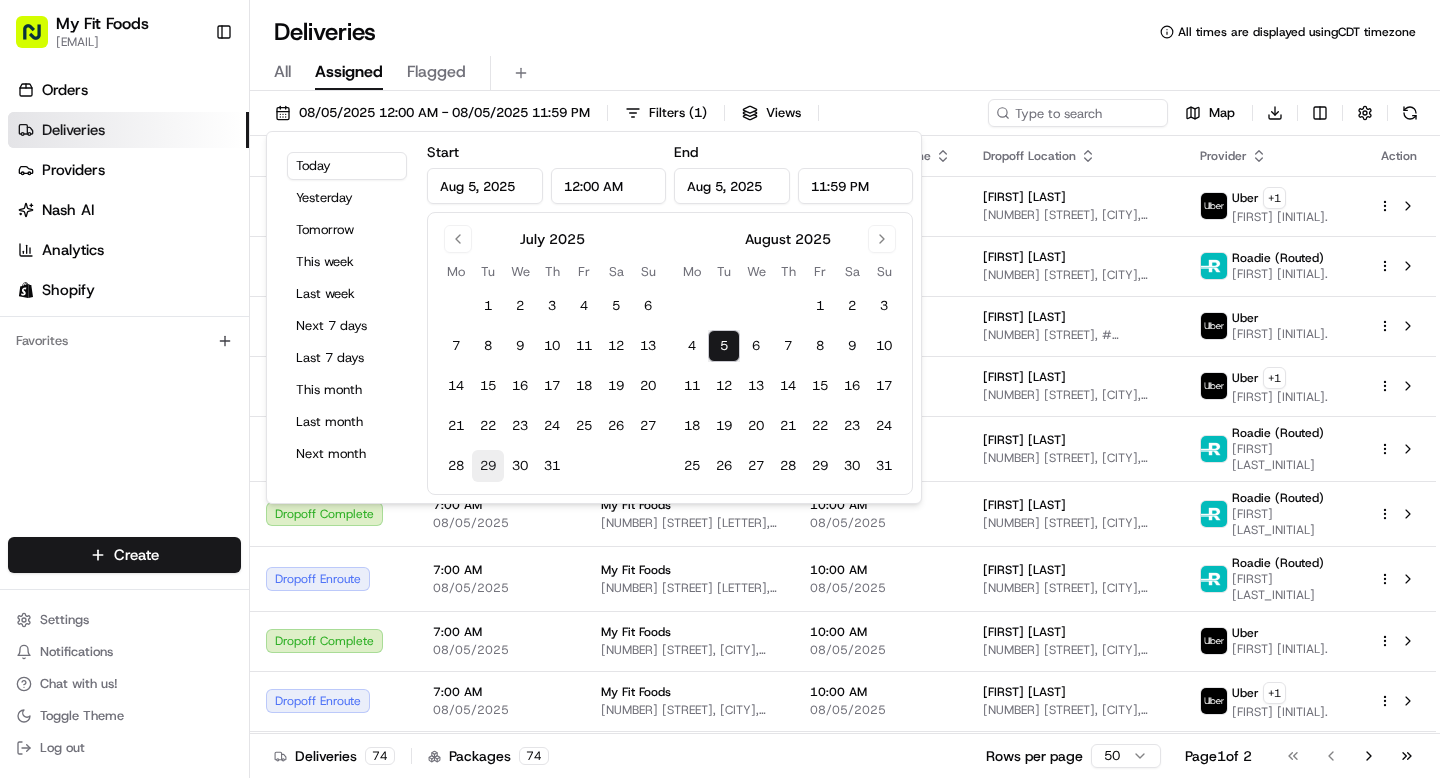 click on "29" at bounding box center (488, 466) 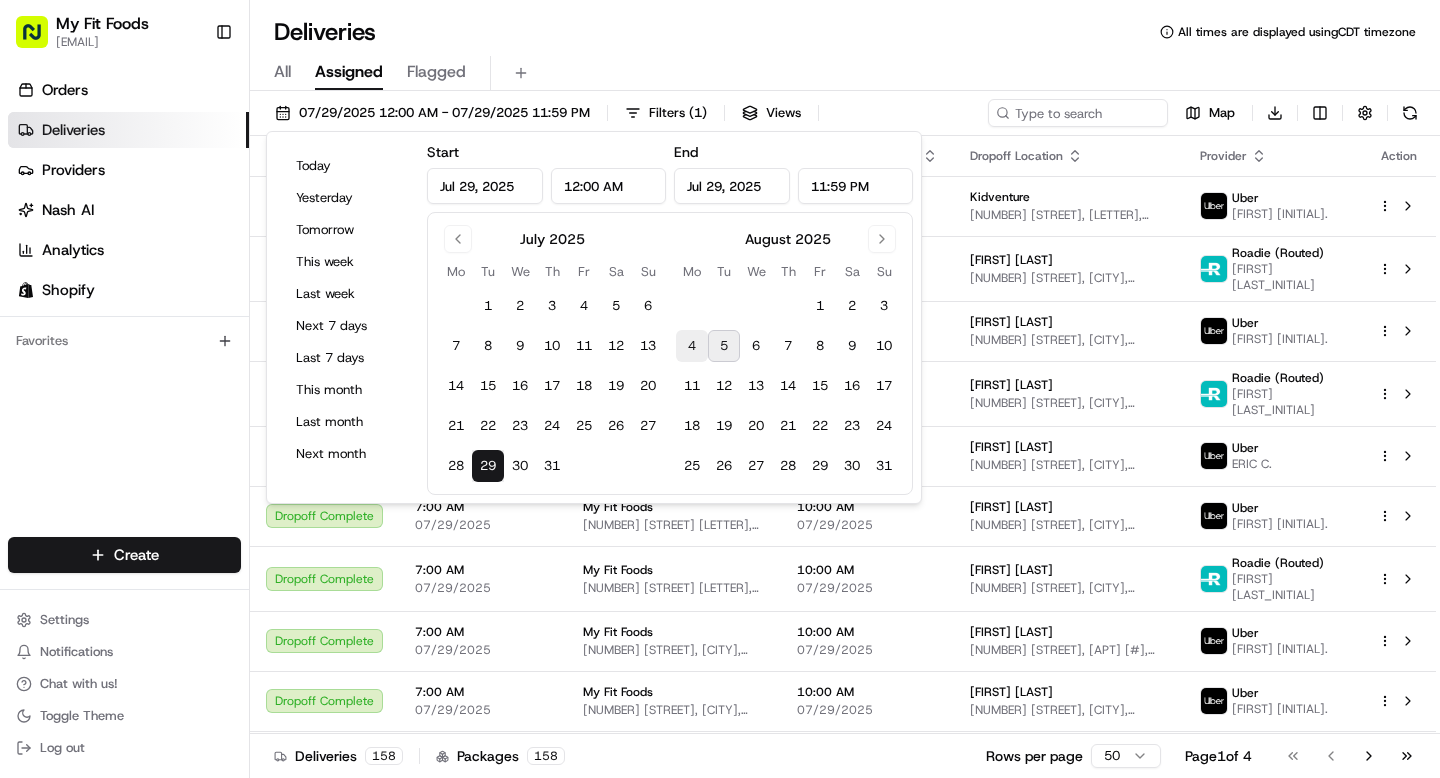 click on "4" at bounding box center [692, 346] 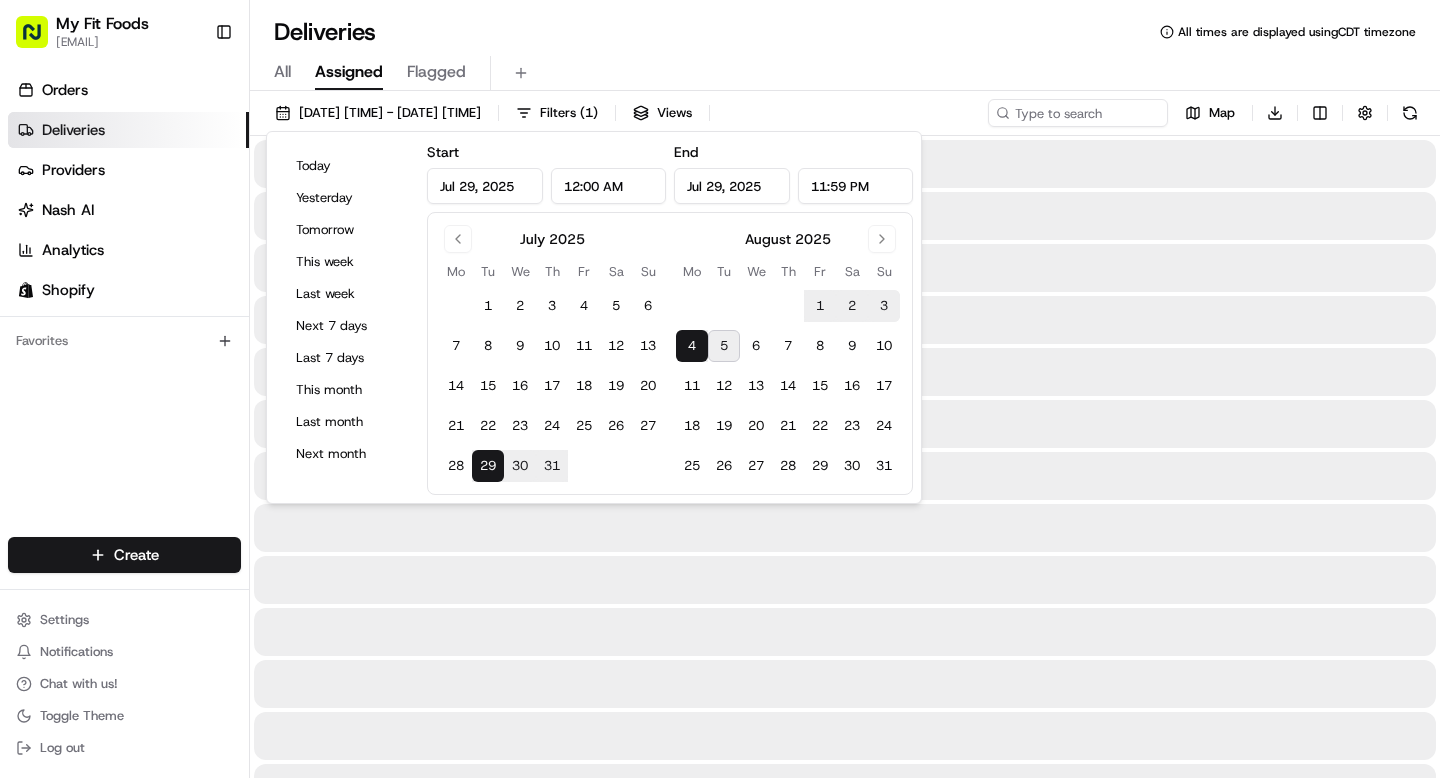 type on "Aug 4, 2025" 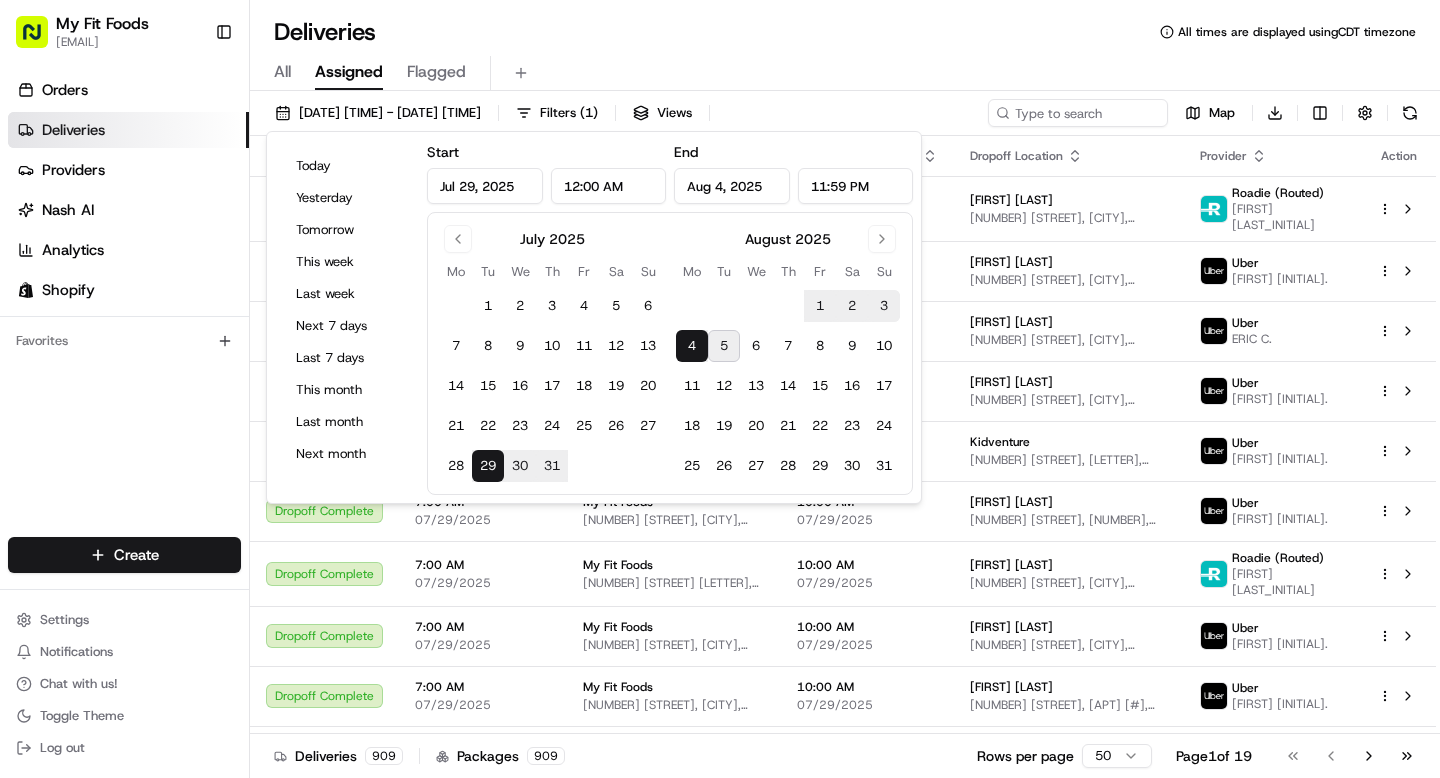 click on "4" at bounding box center (692, 346) 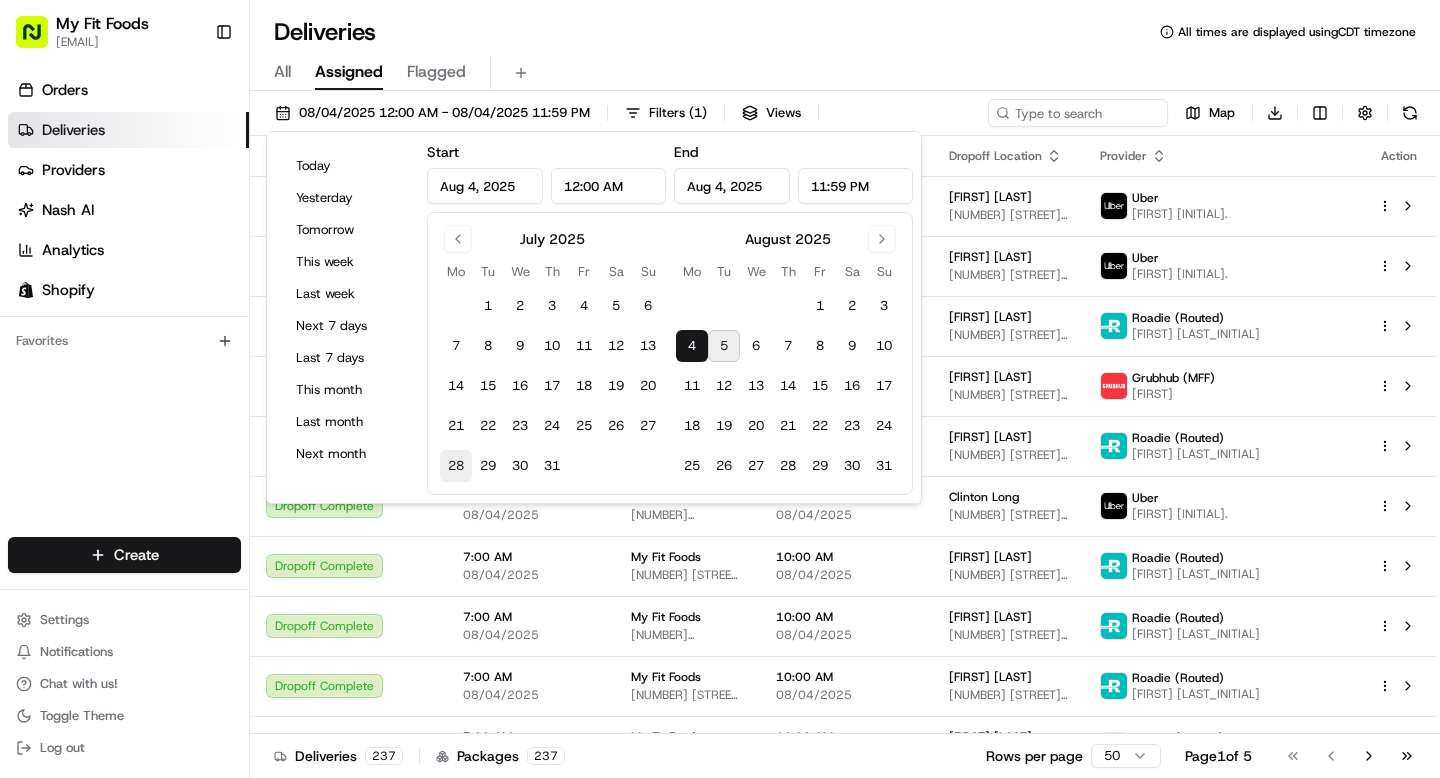 click on "28" at bounding box center (456, 466) 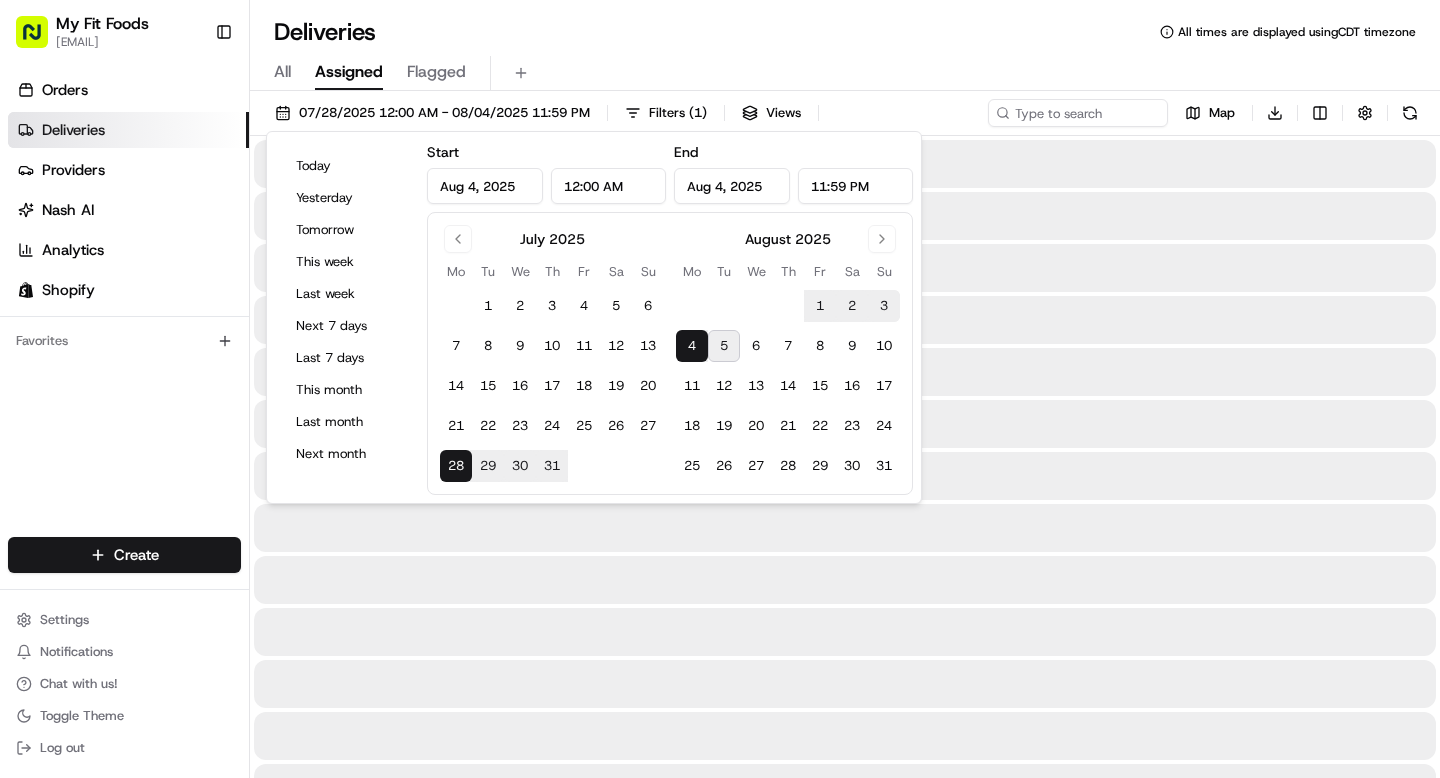 type on "Jul 28, 2025" 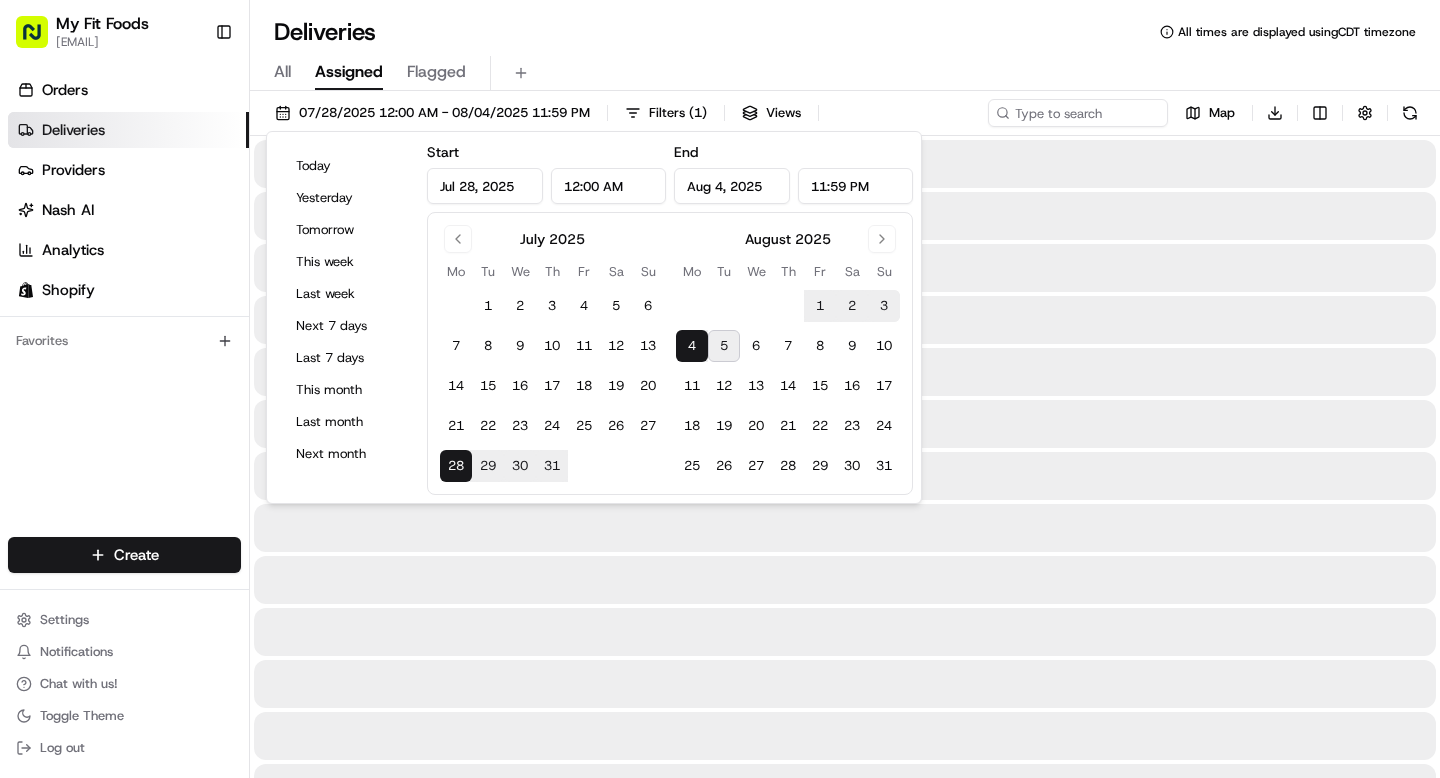 click on "28" at bounding box center [456, 466] 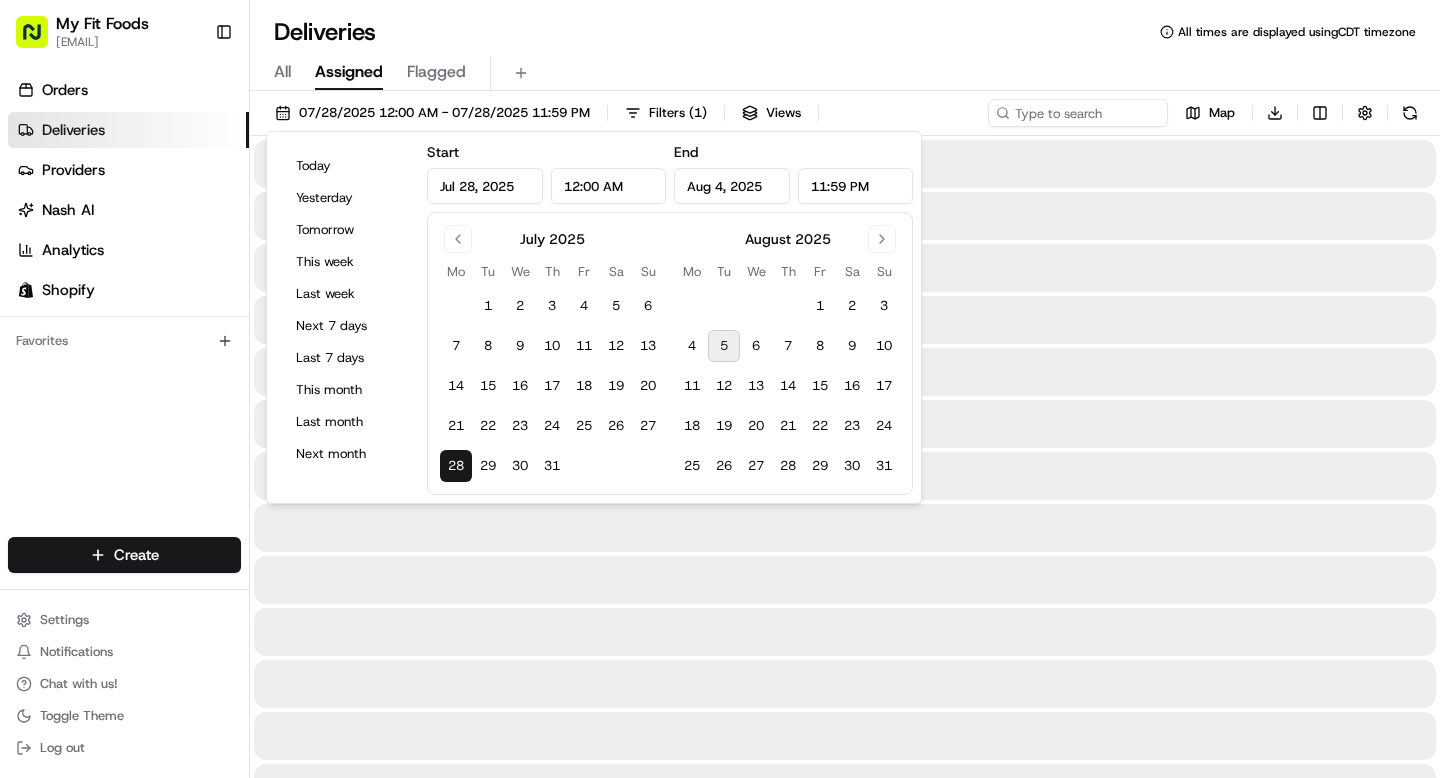 type on "Jul 28, 2025" 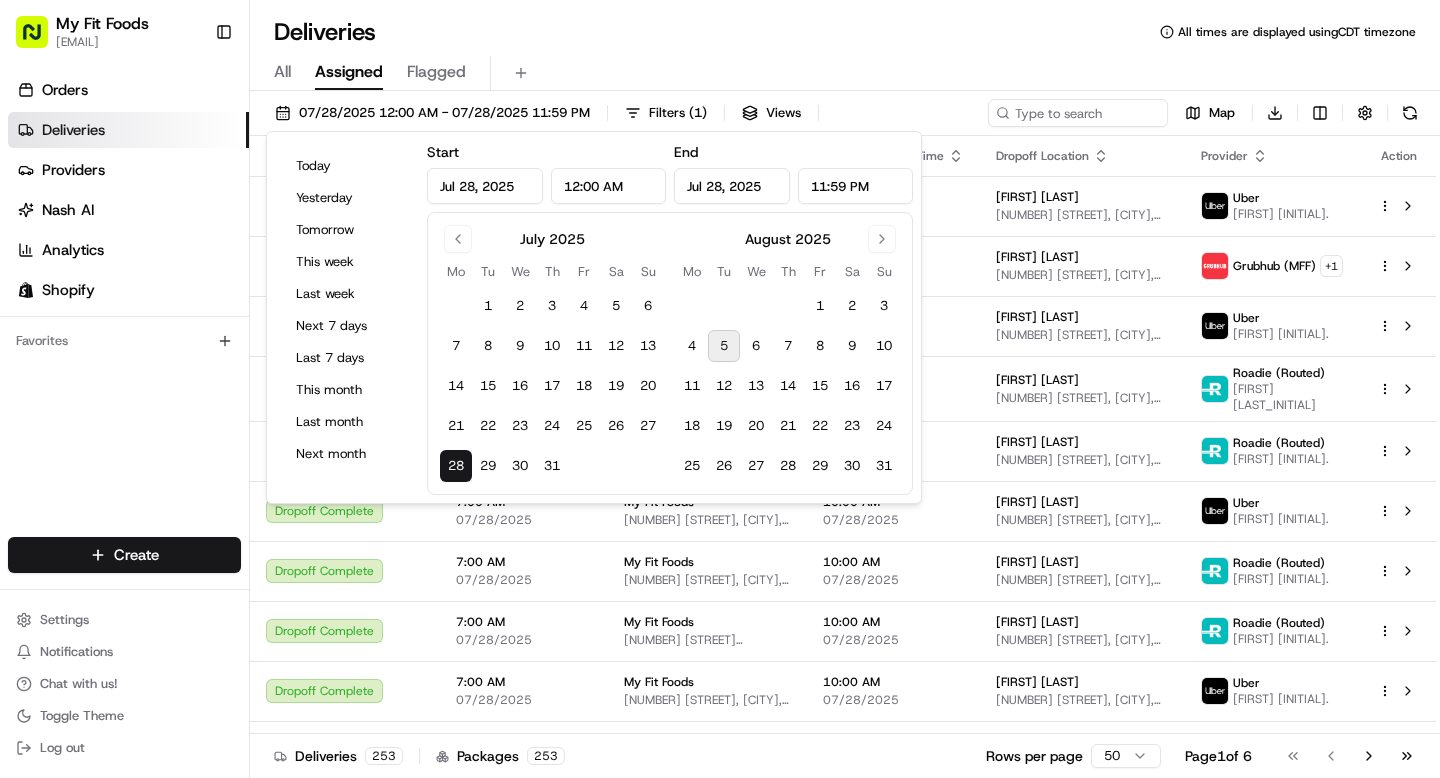 click on "28" at bounding box center (456, 466) 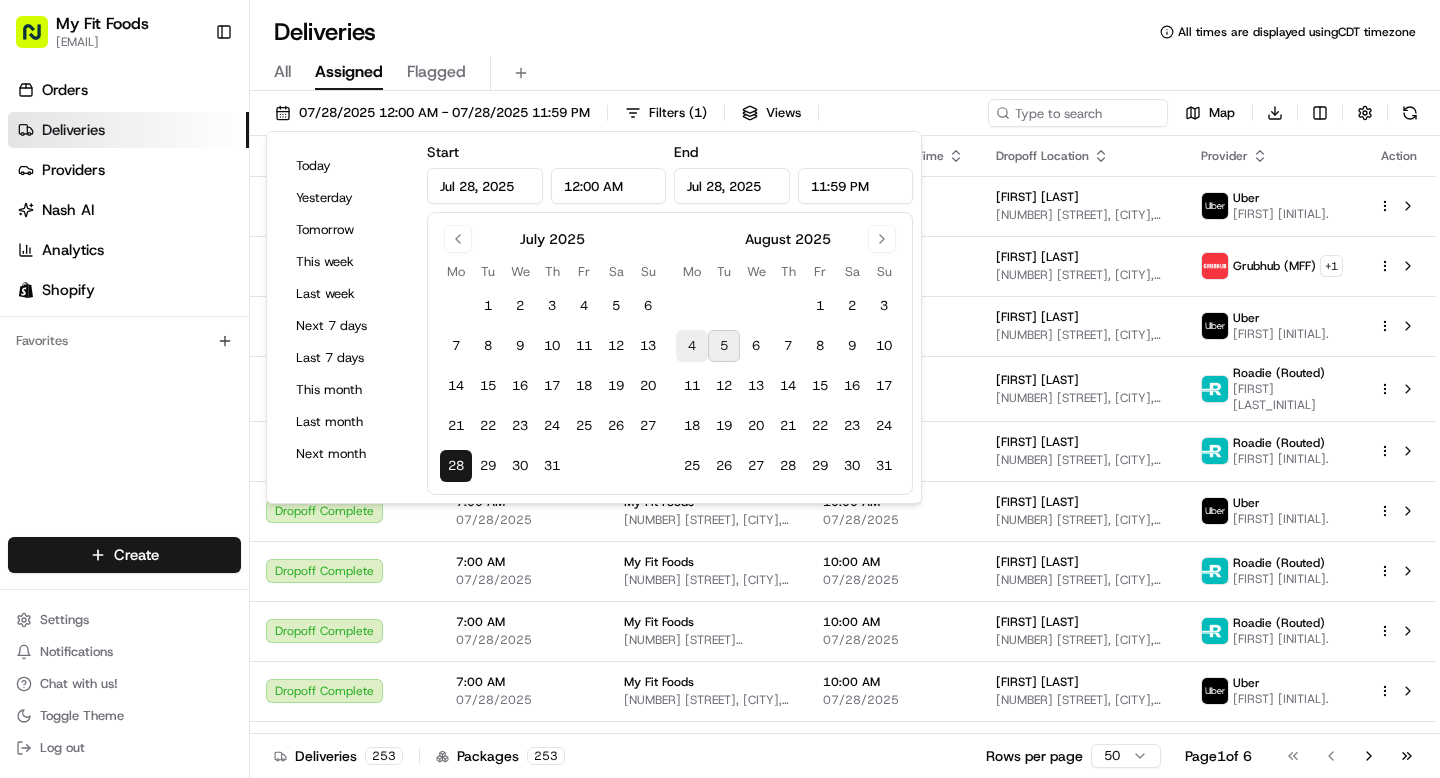 click on "4" at bounding box center [692, 346] 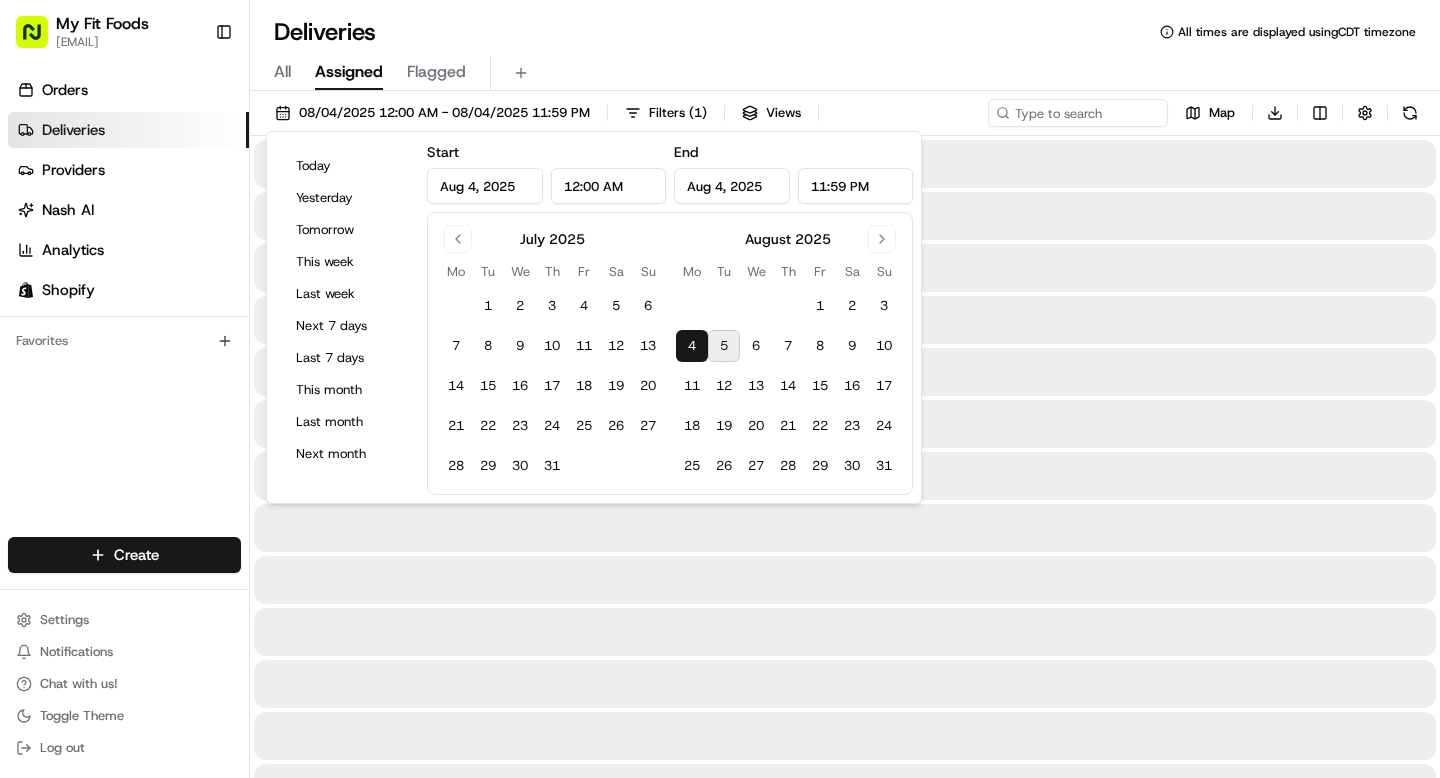 click on "4" at bounding box center (692, 346) 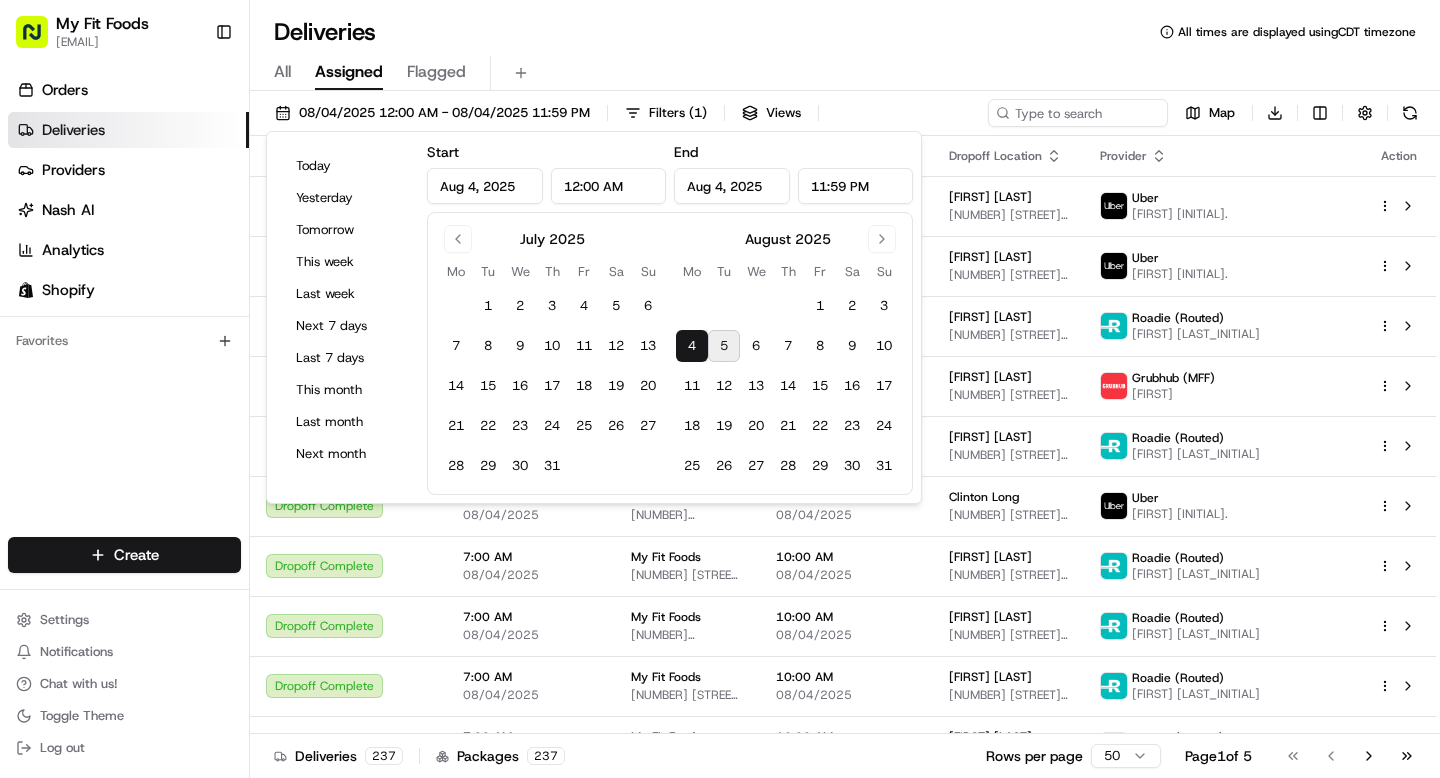 click on "4" at bounding box center [692, 346] 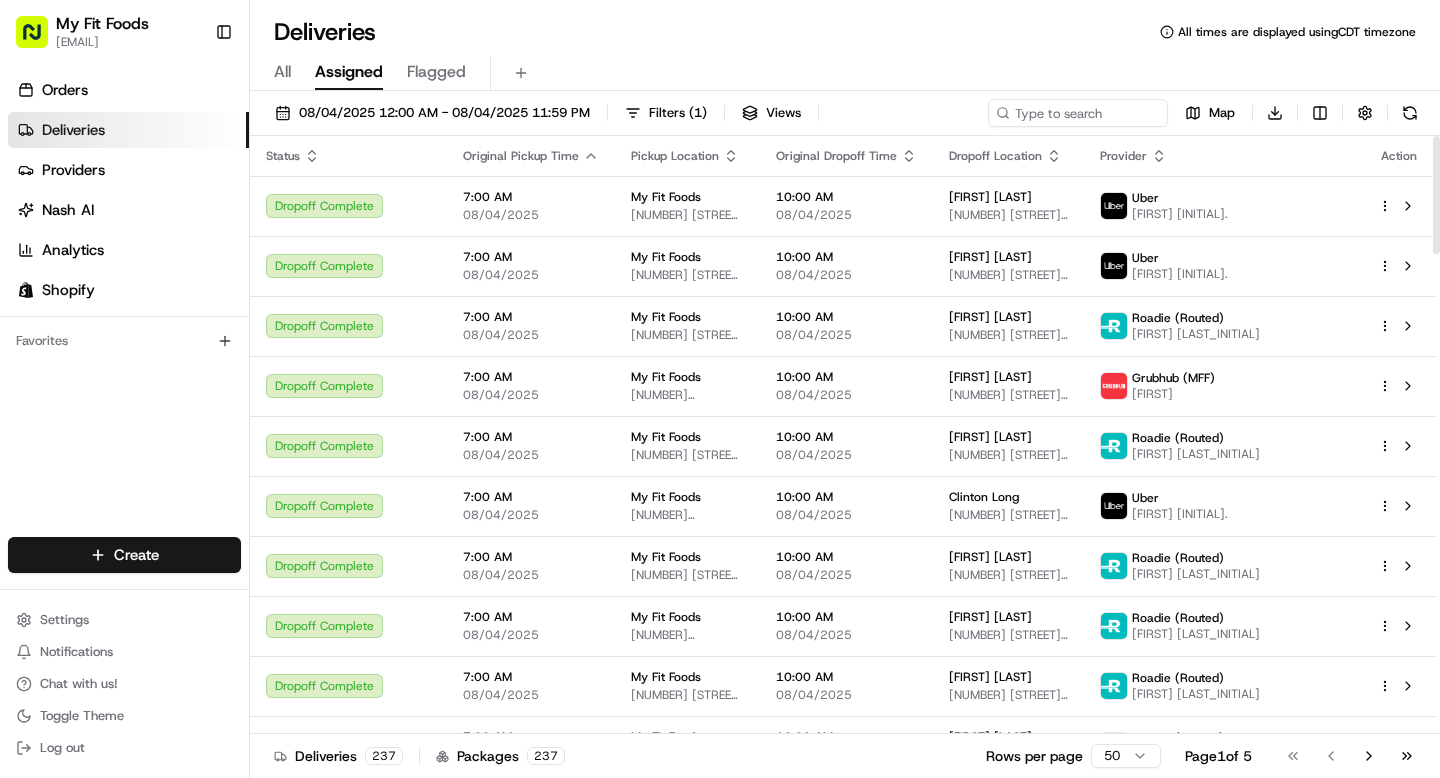 click on "My Fit Foods tyler@example.com Toggle Sidebar Orders Deliveries Providers Nash AI Analytics Shopify Favorites Main Menu Members & Organization Organization Users Roles Preferences Customization Tracking Orchestration Automations Dispatch Strategy Optimization Strategy Locations Pickup Locations Dropoff Locations Shifts Billing Billing Refund Requests Integrations Notification Triggers Webhooks API Keys Request Logs Create Settings Notifications Chat with us! Toggle Theme Log out Deliveries All times are displayed using CDT timezone All Assigned Flagged [DATE] [TIME] Filters ( 1 ) Views Map Download Status Original Pickup Time Pickup Location Original Dropoff Time Dropoff Location Provider Action Dropoff Complete [TIME] [DATE] [FIRST] [LAST] [NUMBER] [STREET], [CITY], [STATE] [ZIP], [COUNTRY] [INITIAL] [FIRST] Dropoff Complete [TIME] [DATE] [FIRST] [LAST] [INITIAL] [FIRST]" at bounding box center (720, 389) 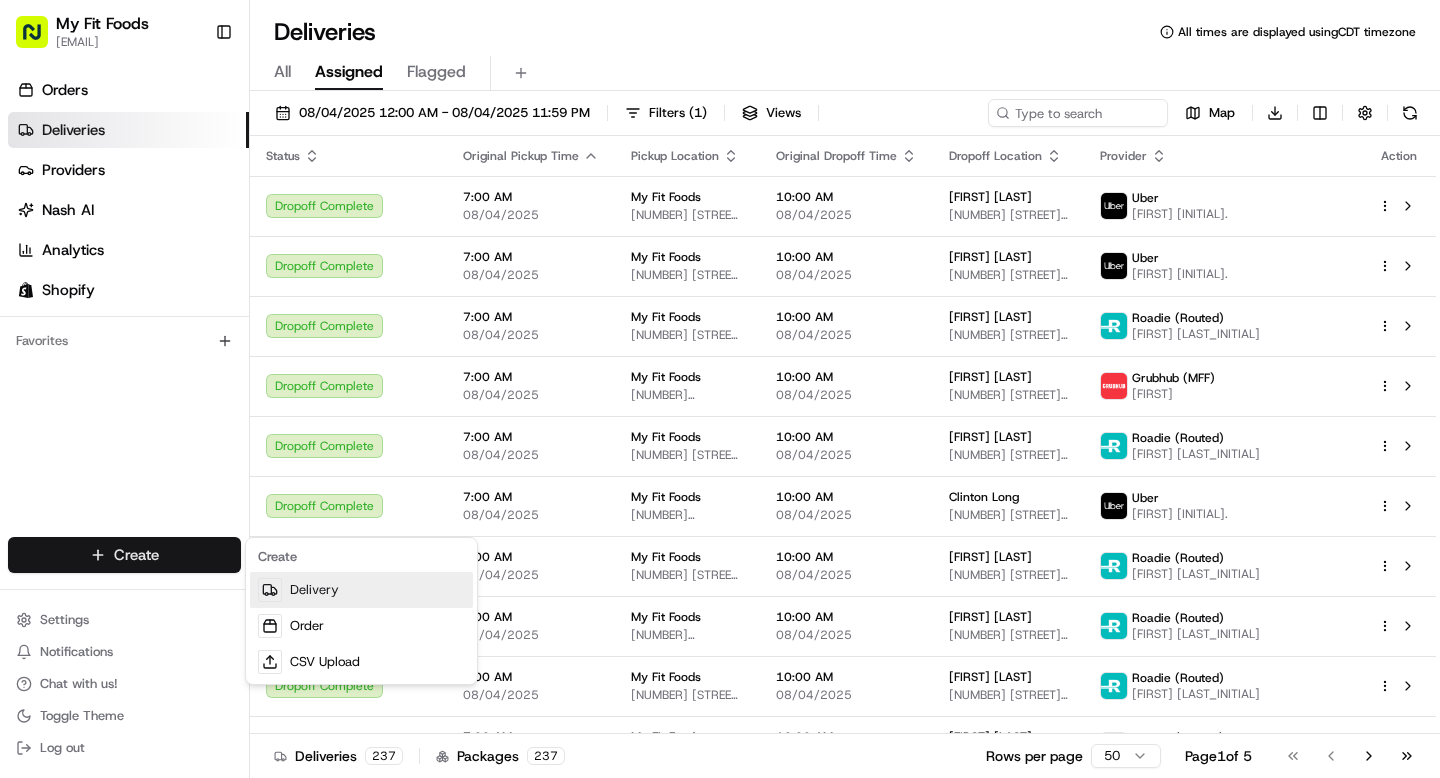 click on "Delivery" at bounding box center (361, 590) 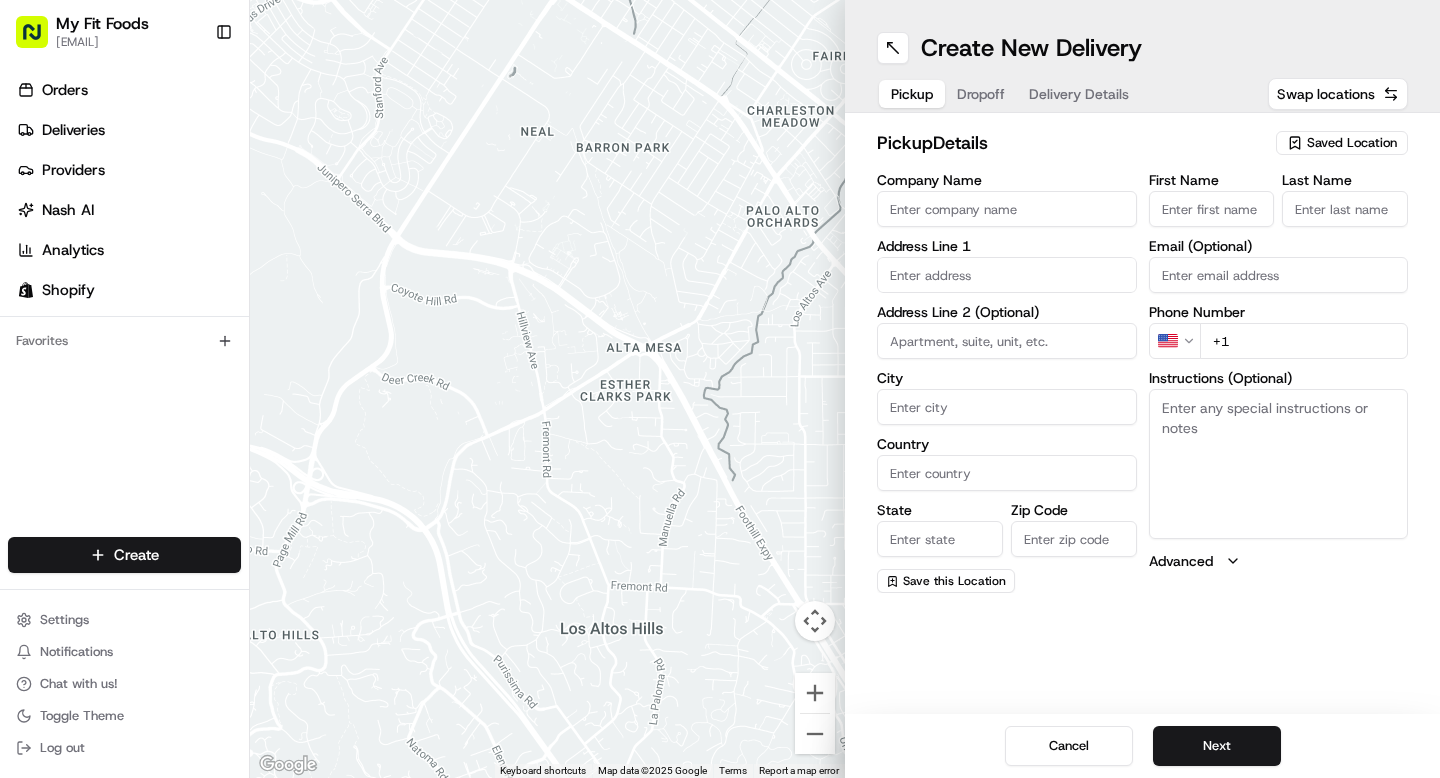 click on "Company Name" at bounding box center (1007, 209) 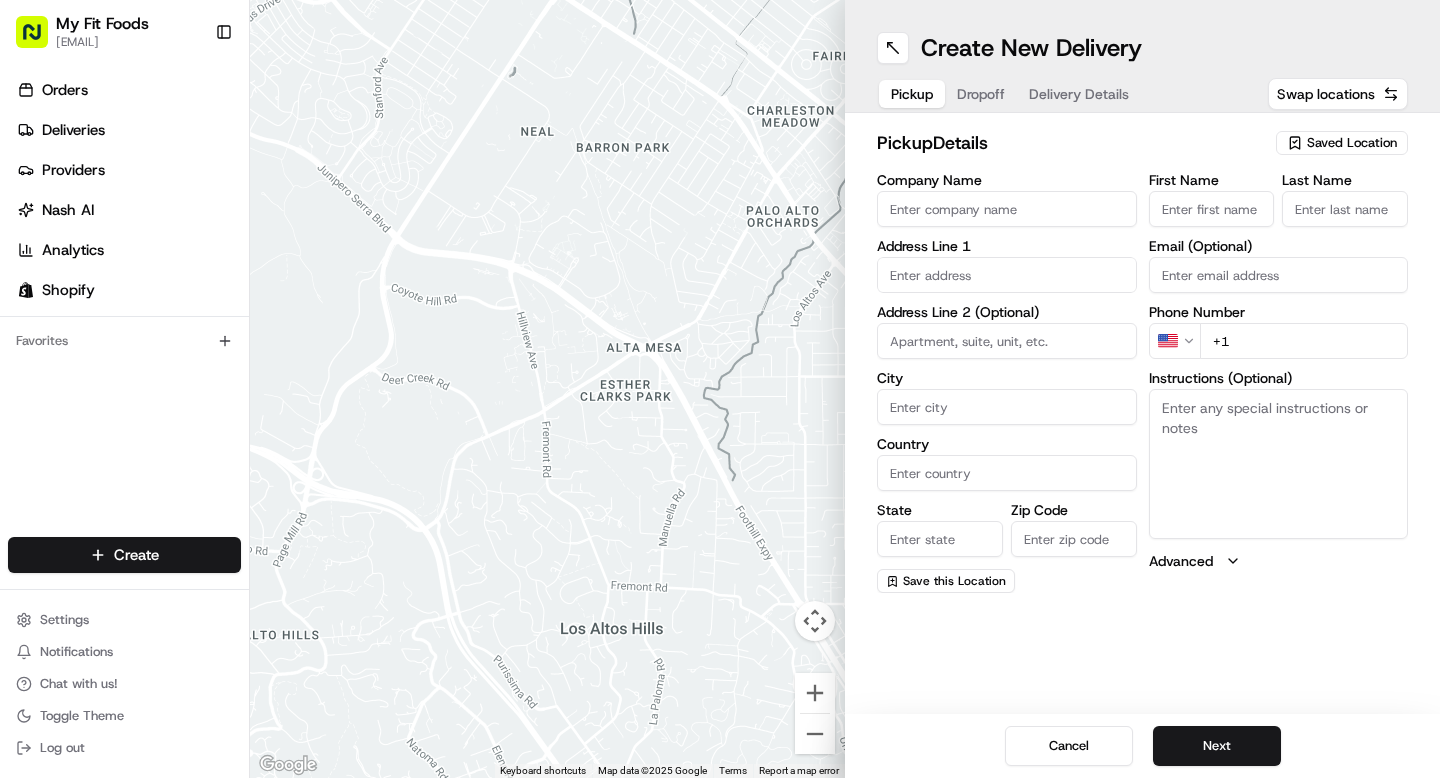 click on "Saved Location" at bounding box center [1342, 143] 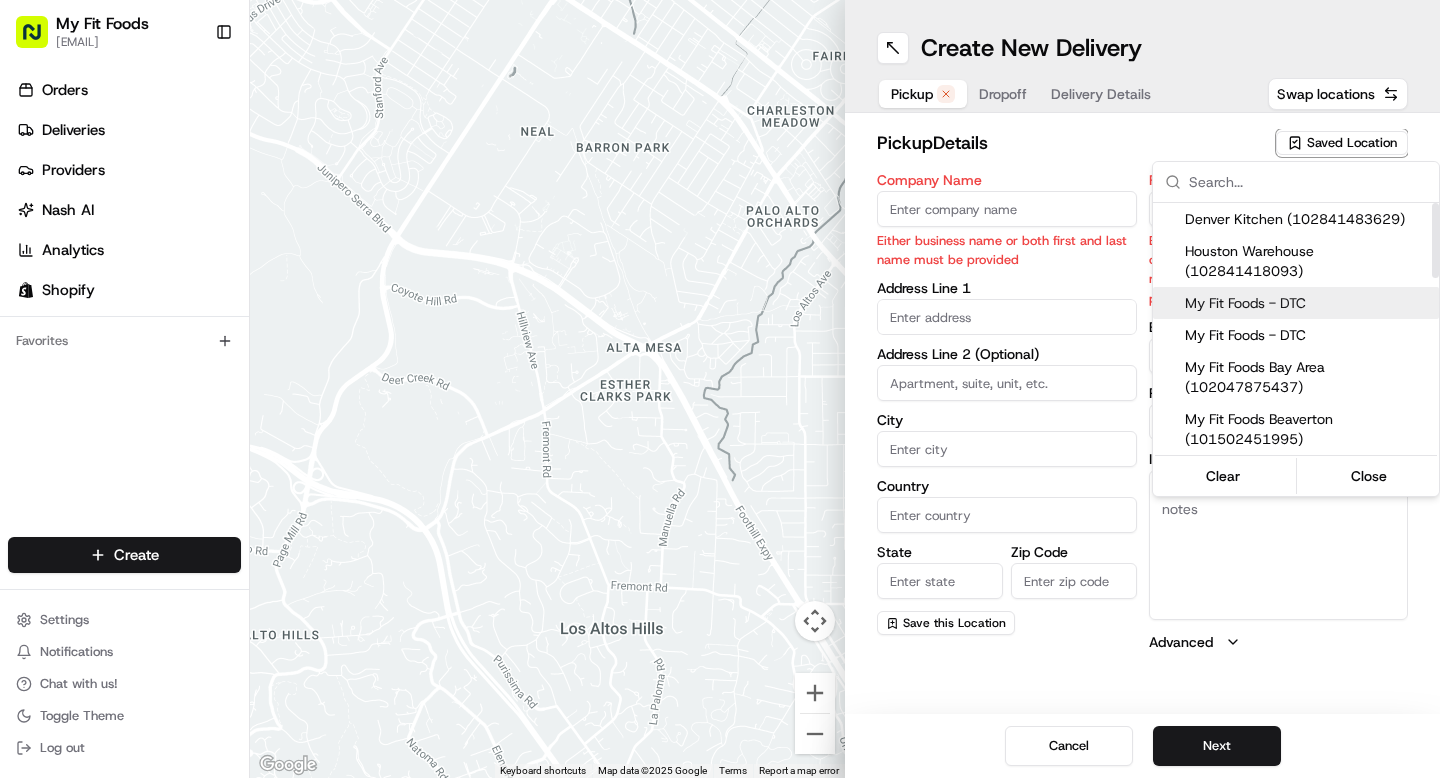 click on "My Fit Foods - DTC" at bounding box center [1308, 303] 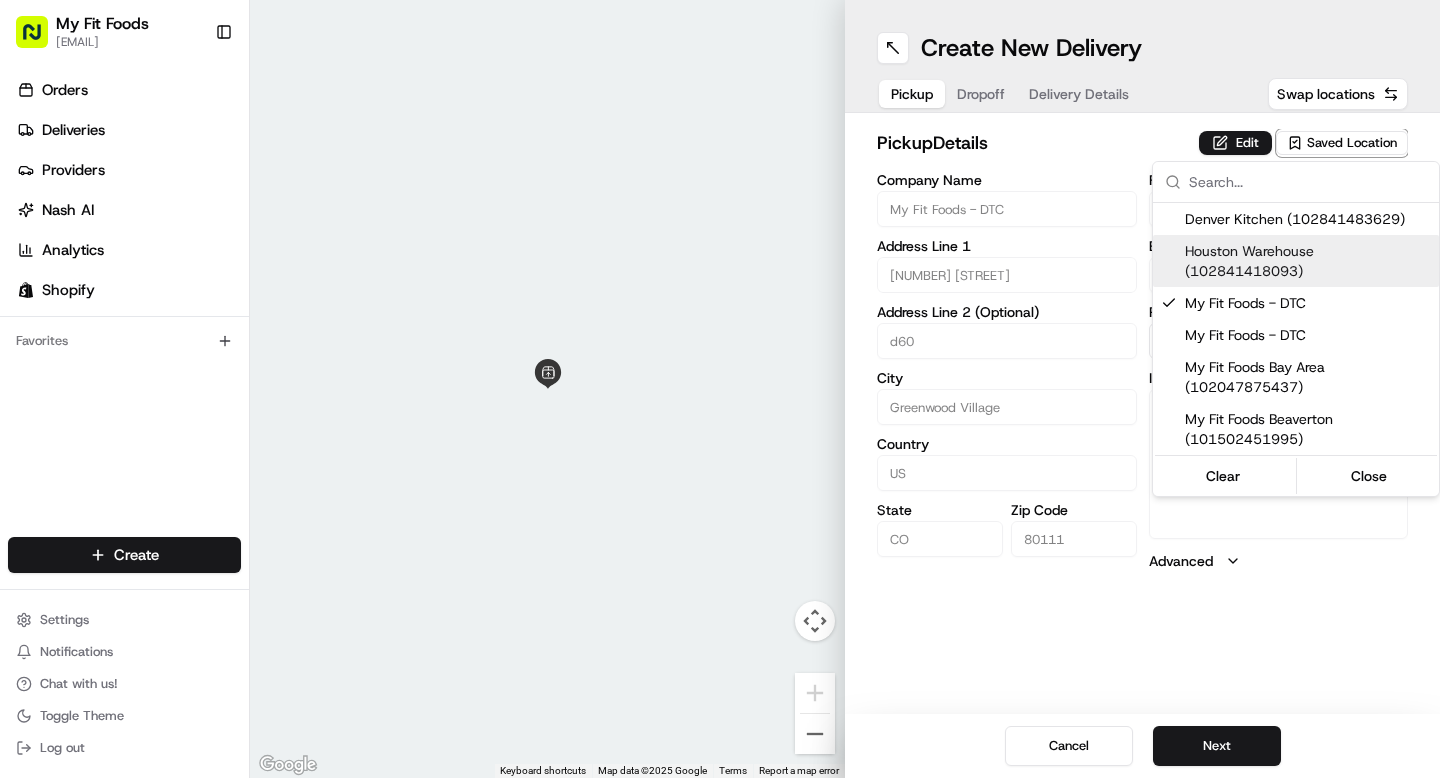 click on "My Fit Foods [EMAIL] Toggle Sidebar Orders Deliveries Providers Nash AI Analytics Shopify Favorites Main Menu Members & Organization Organization Users Roles Preferences Customization Tracking Orchestration Automations Dispatch Strategy Optimization Strategy Locations Pickup Locations Dropoff Locations Shifts Billing Billing Refund Requests Integrations Notification Triggers Webhooks API Keys Request Logs Create Settings Notifications Chat with us! Toggle Theme Log out ← Move left → Move right ↑ Move up ↓ Move down + Zoom in - Zoom out Home Jump left by 75% End Jump right by 75% Page Up Jump up by 75% Page Down Jump down by 75% Keyboard shortcuts Map Data Map data ©2025 Google Map data ©2025 Google 2 m Click to toggle between metric and imperial units Terms Report a map error Create New Delivery Pickup Dropoff Delivery Details Swap locations pickup Details Edit Saved Location Company Name My Fit Foods - DTC Address Line 1 [NUMBER] [STREET] [CITY] [STATE]" at bounding box center (720, 389) 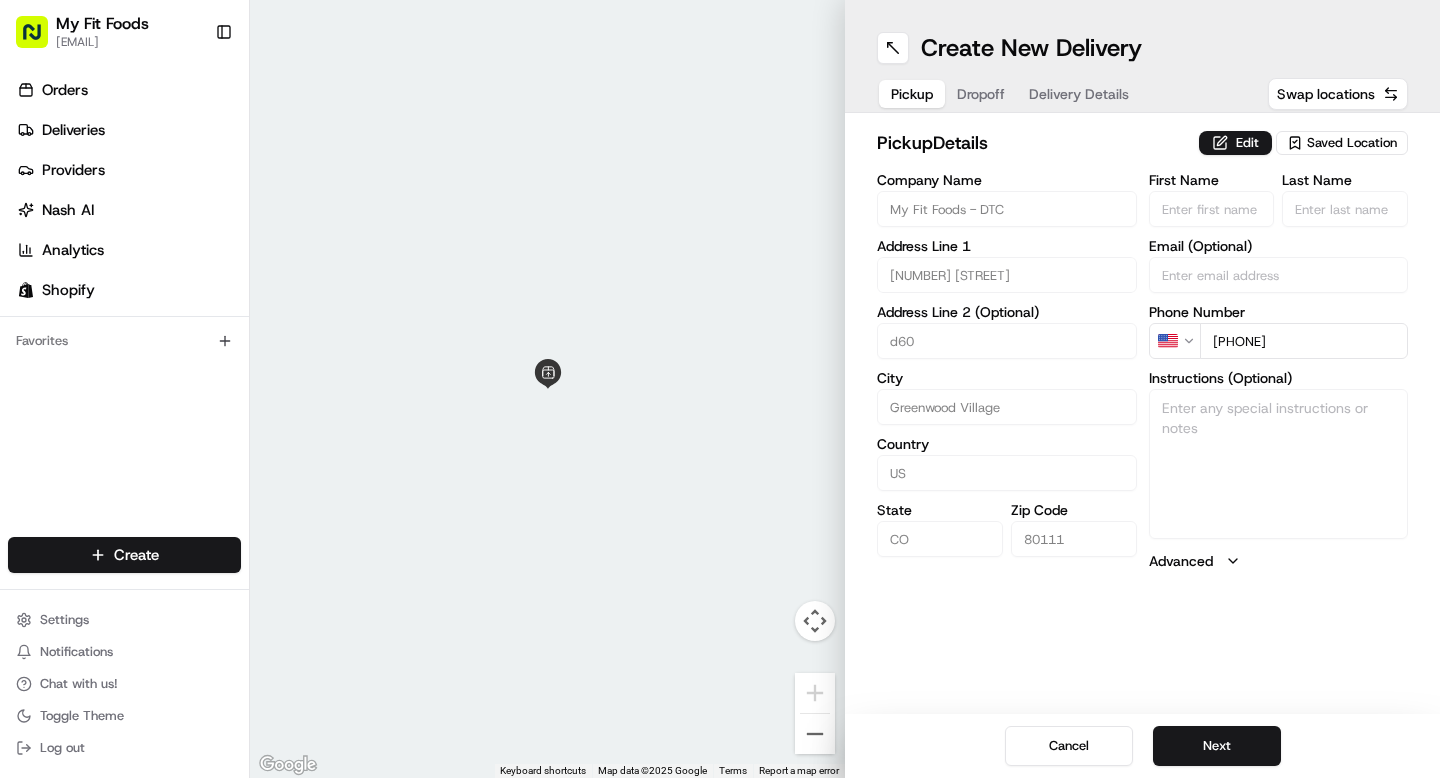 click on "Dropoff" at bounding box center [981, 94] 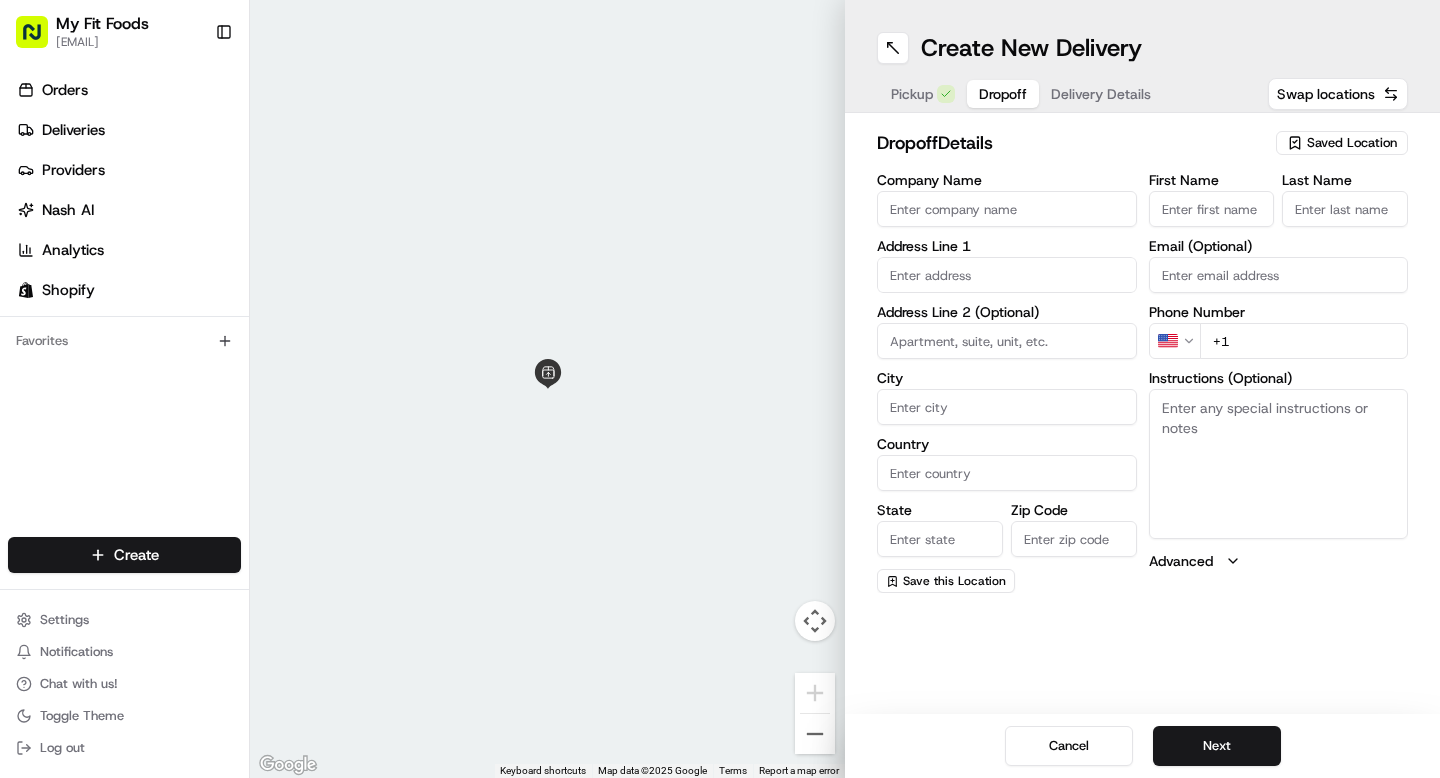 click on "First Name" at bounding box center [1212, 209] 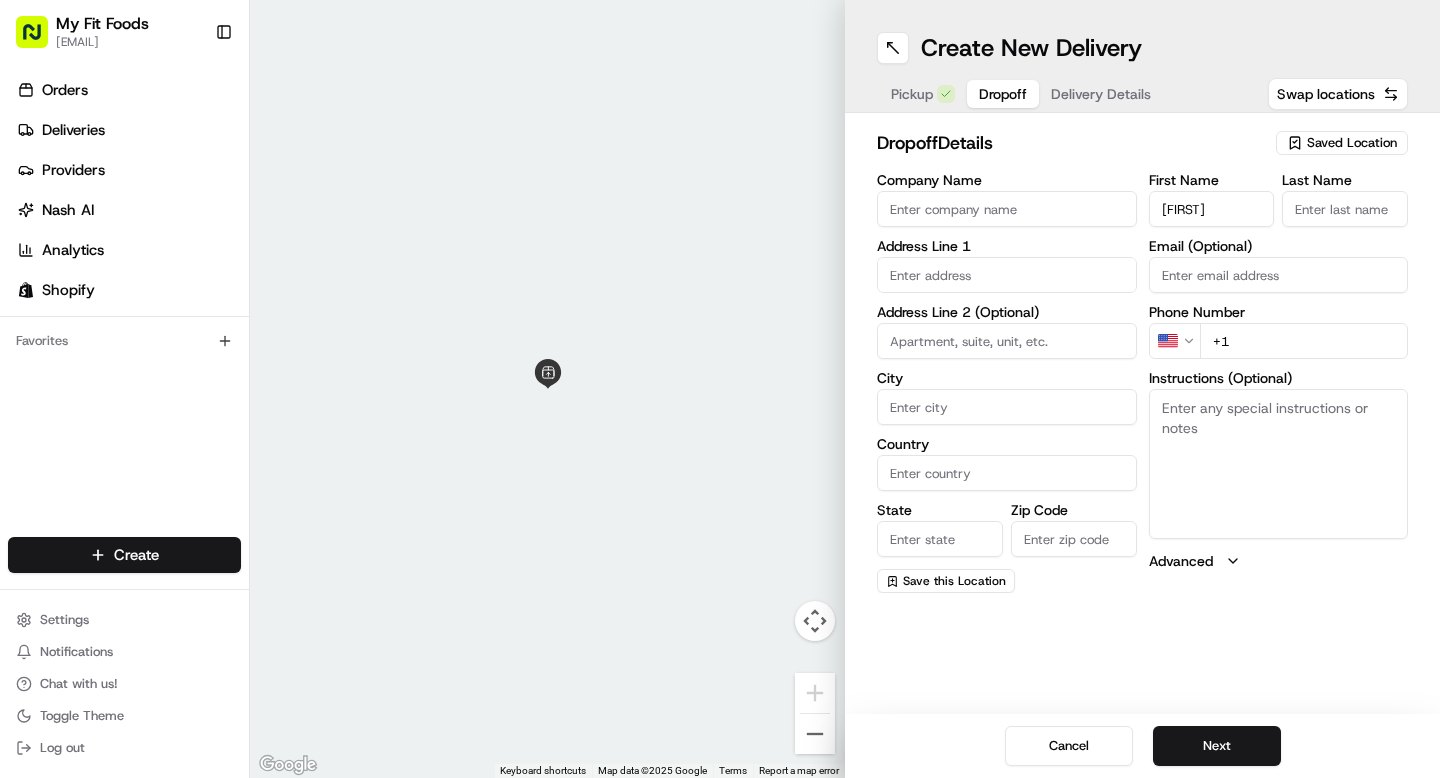 type on "[FIRST]" 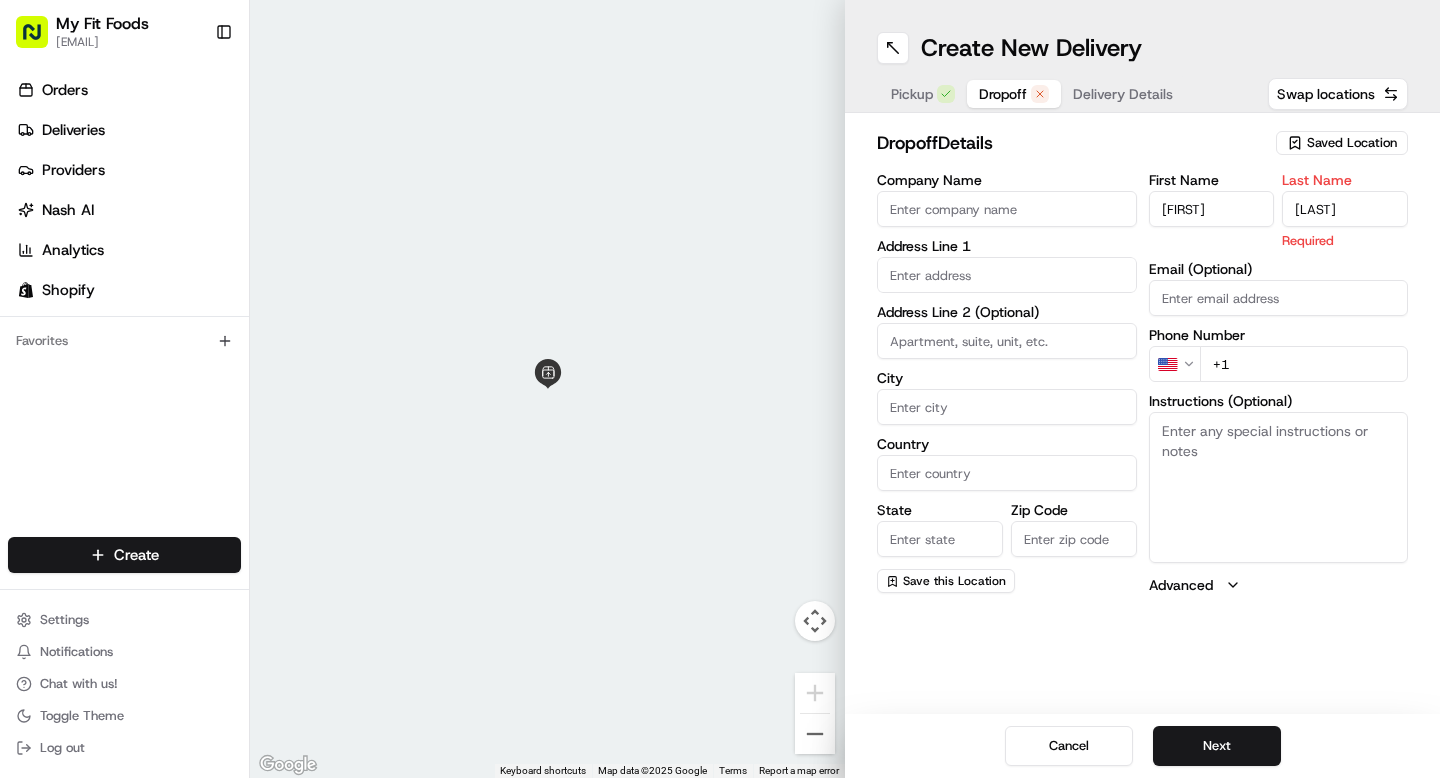 type on "[LAST]" 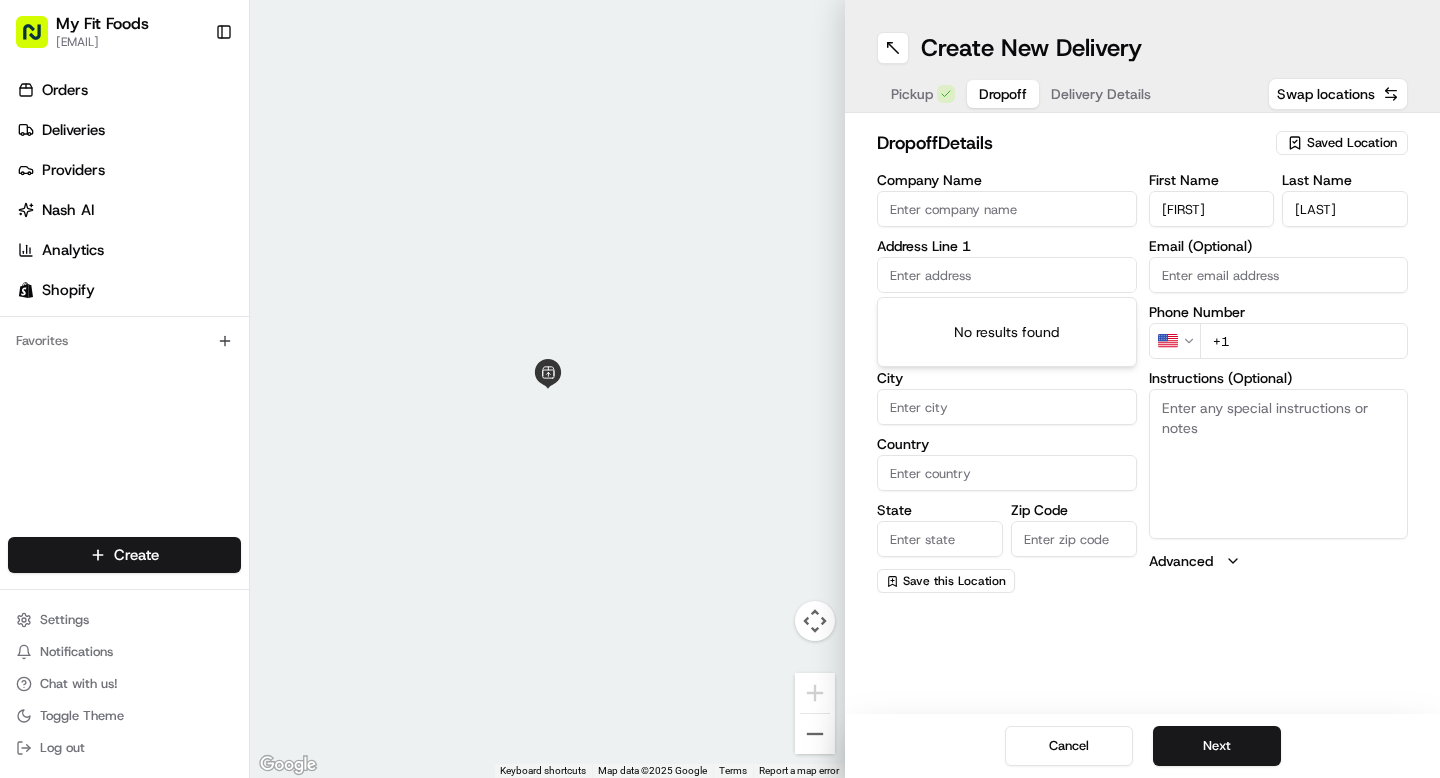 click at bounding box center (1007, 275) 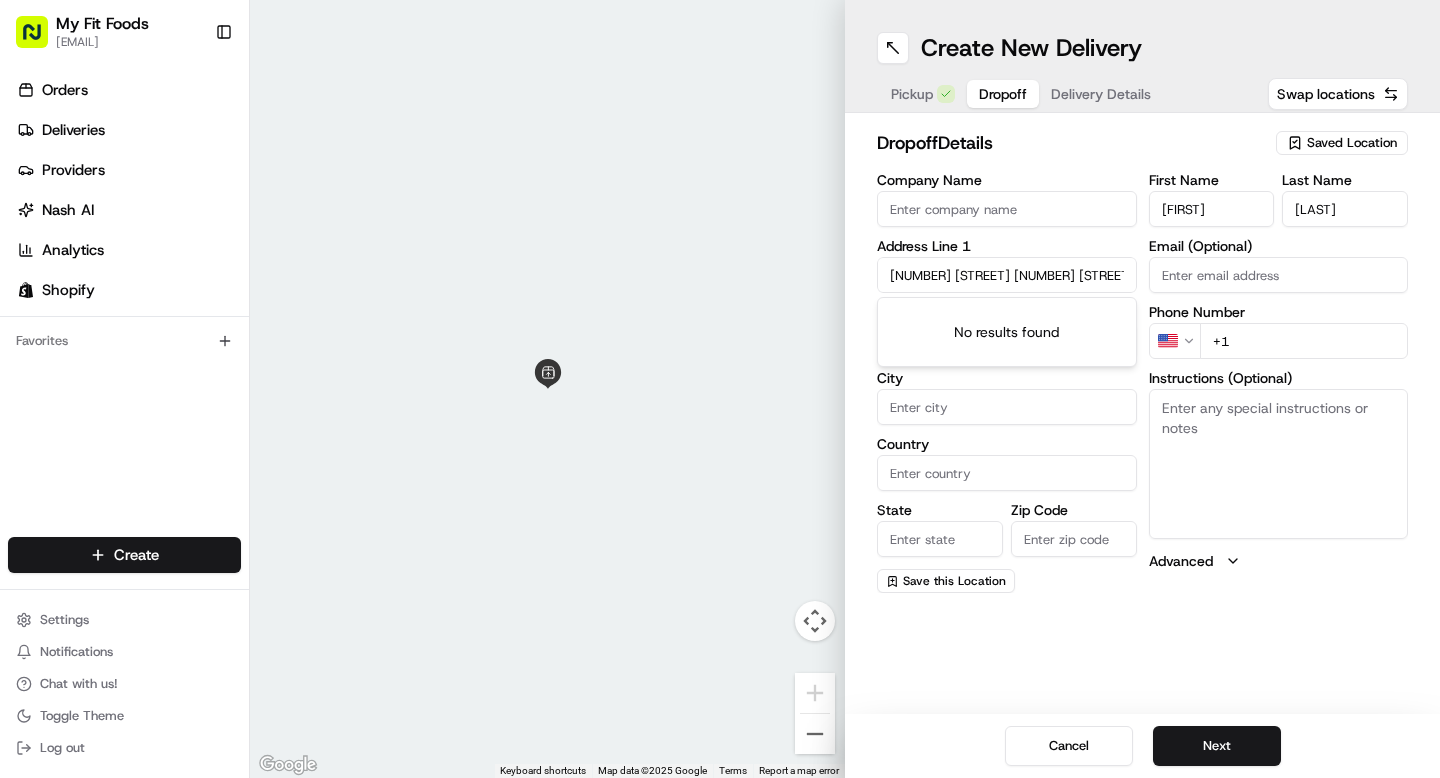 scroll, scrollTop: 0, scrollLeft: 20, axis: horizontal 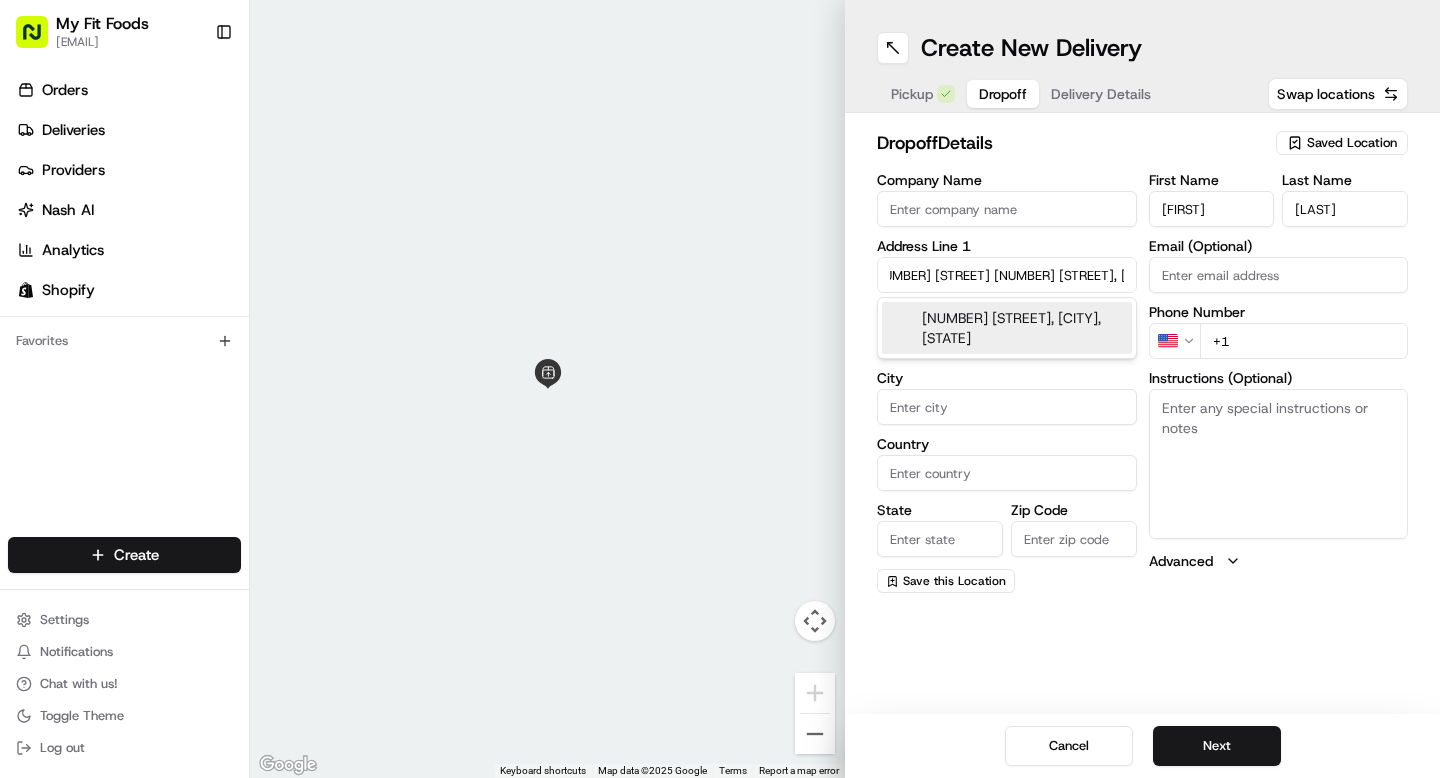click on "[NUMBER] [STREET], [CITY], [STATE]" at bounding box center (1007, 328) 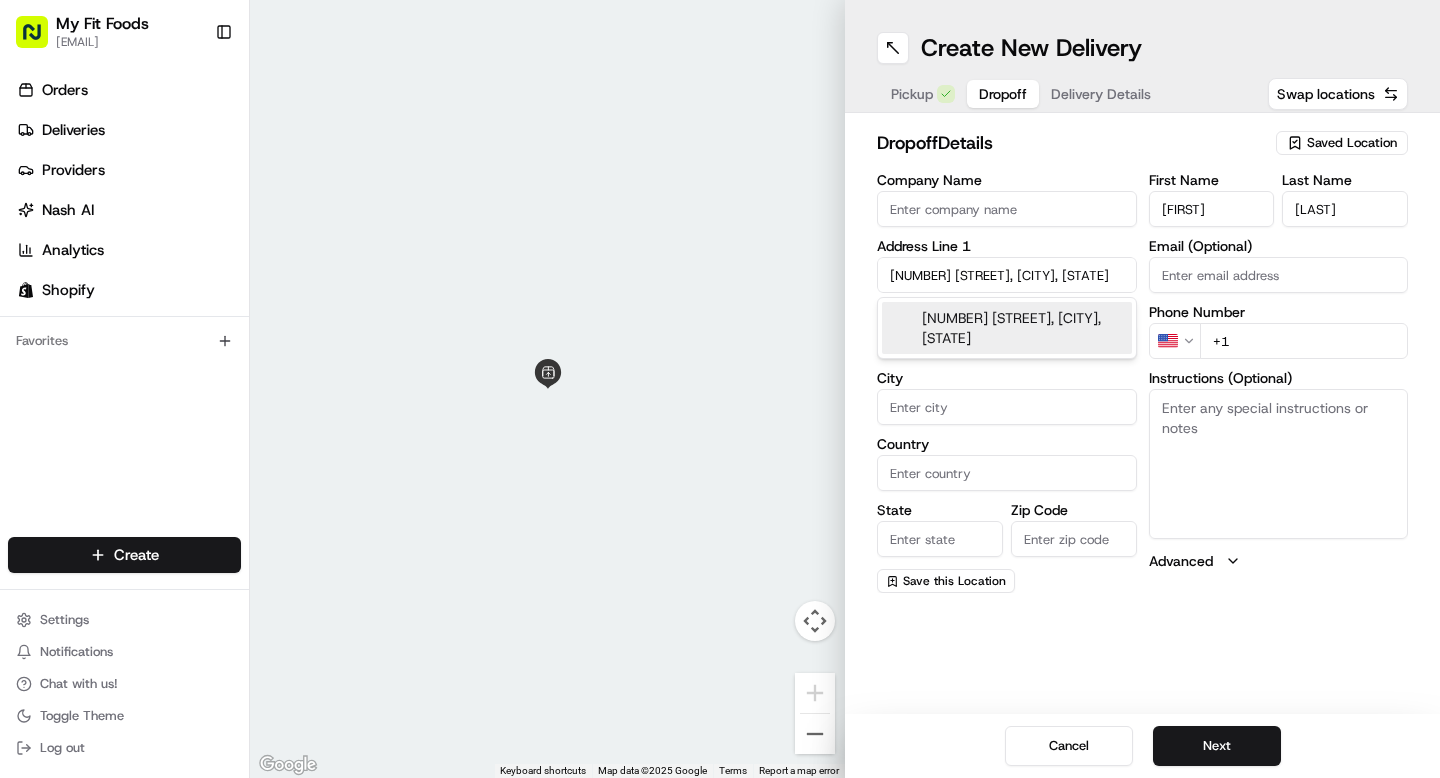 scroll, scrollTop: 0, scrollLeft: 0, axis: both 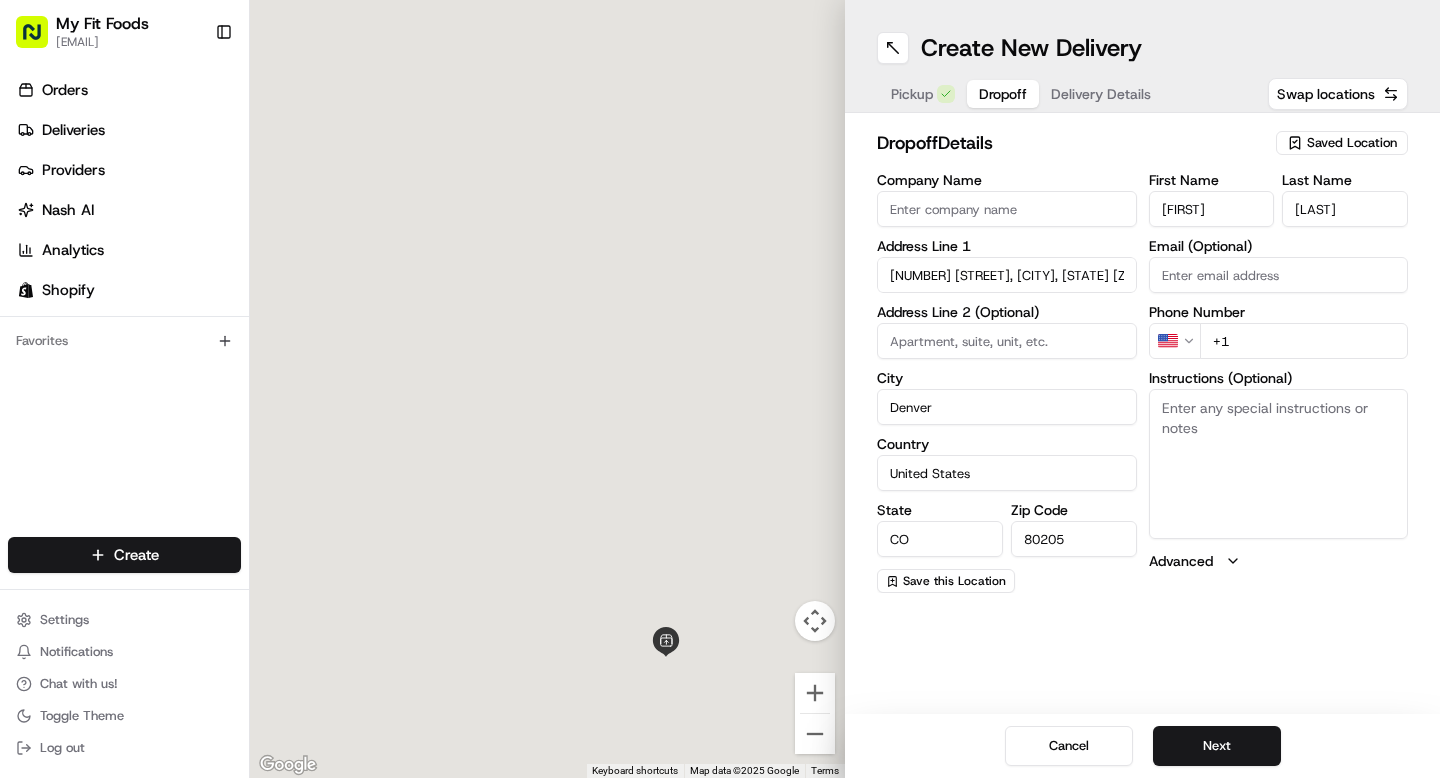 type on "[NUMBER] [STREET]" 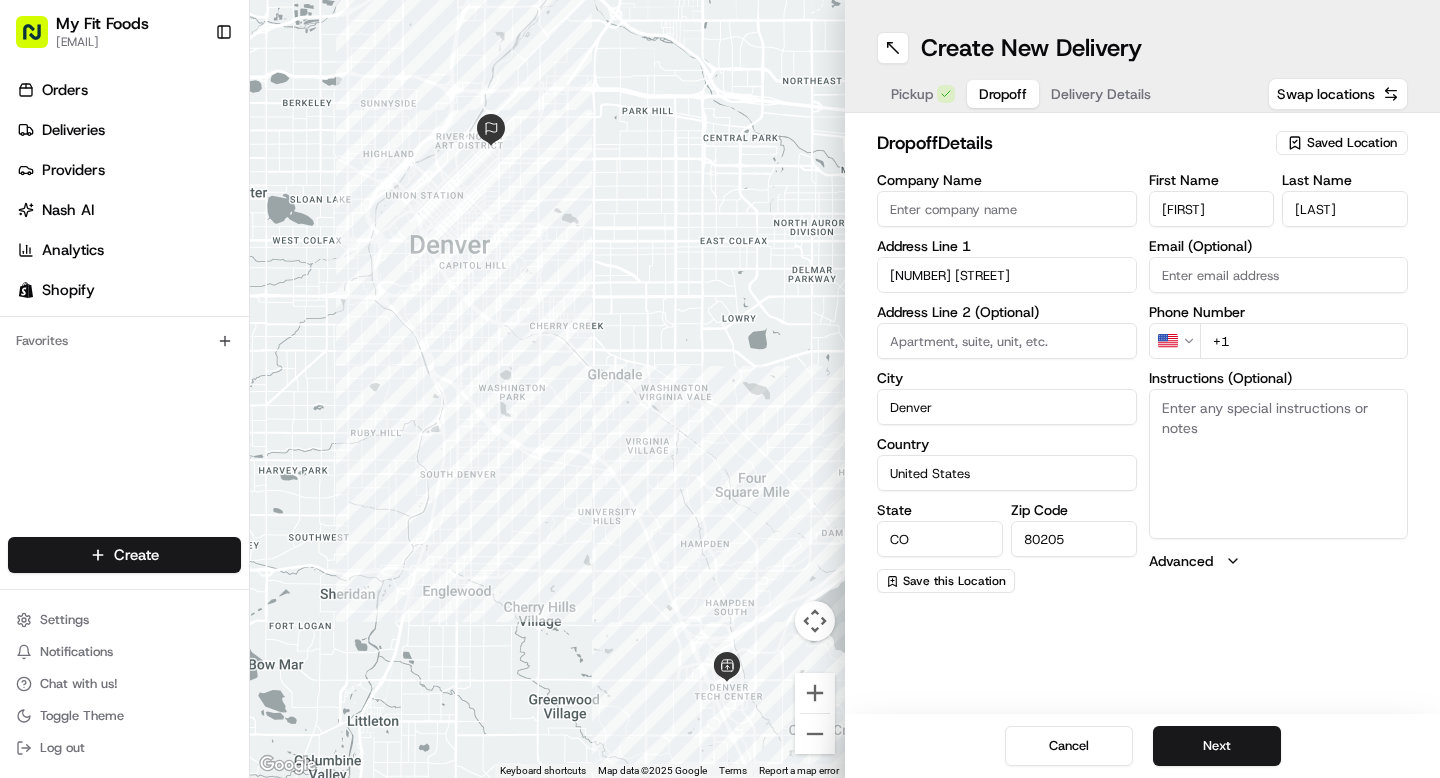 click on "City" at bounding box center (1007, 378) 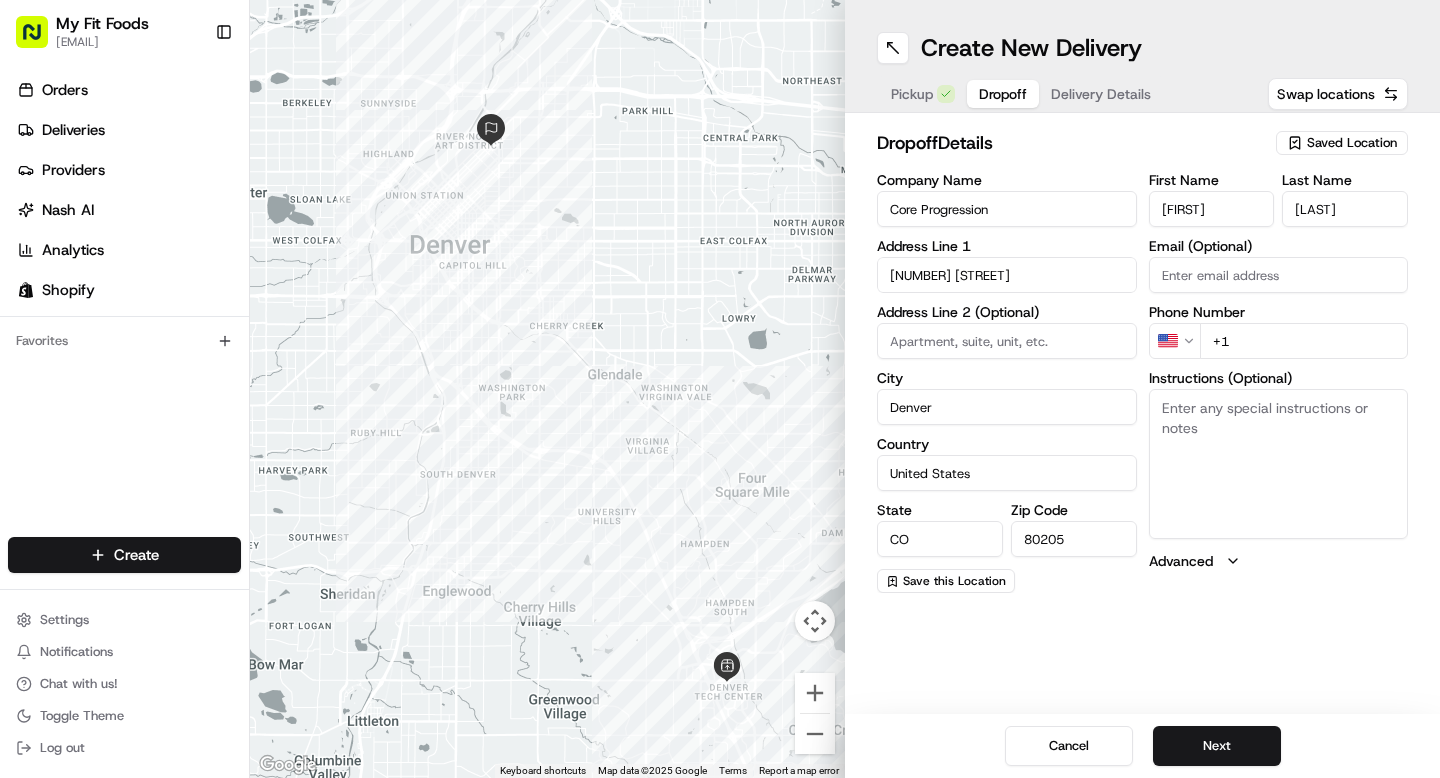 type on "Core Progression" 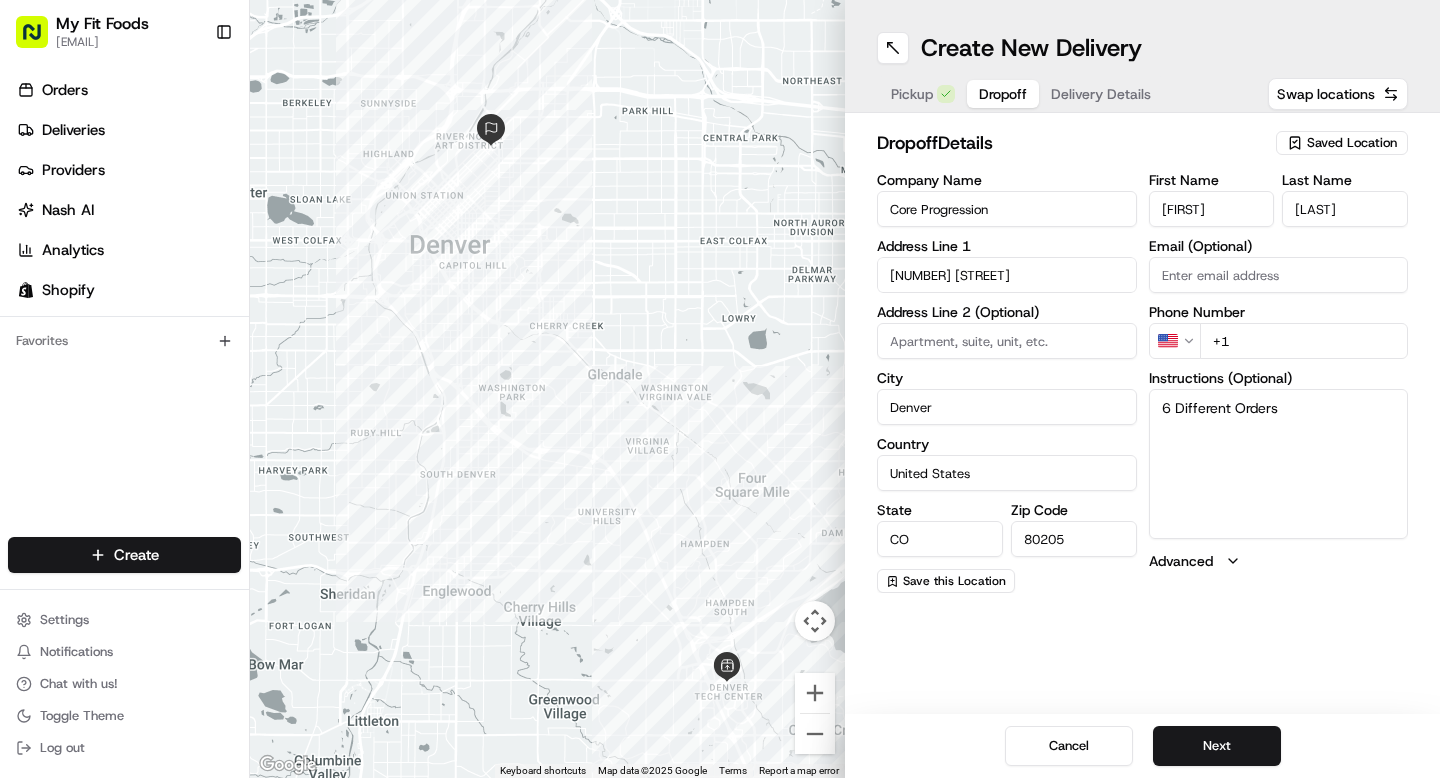 type on "6 Different Orders" 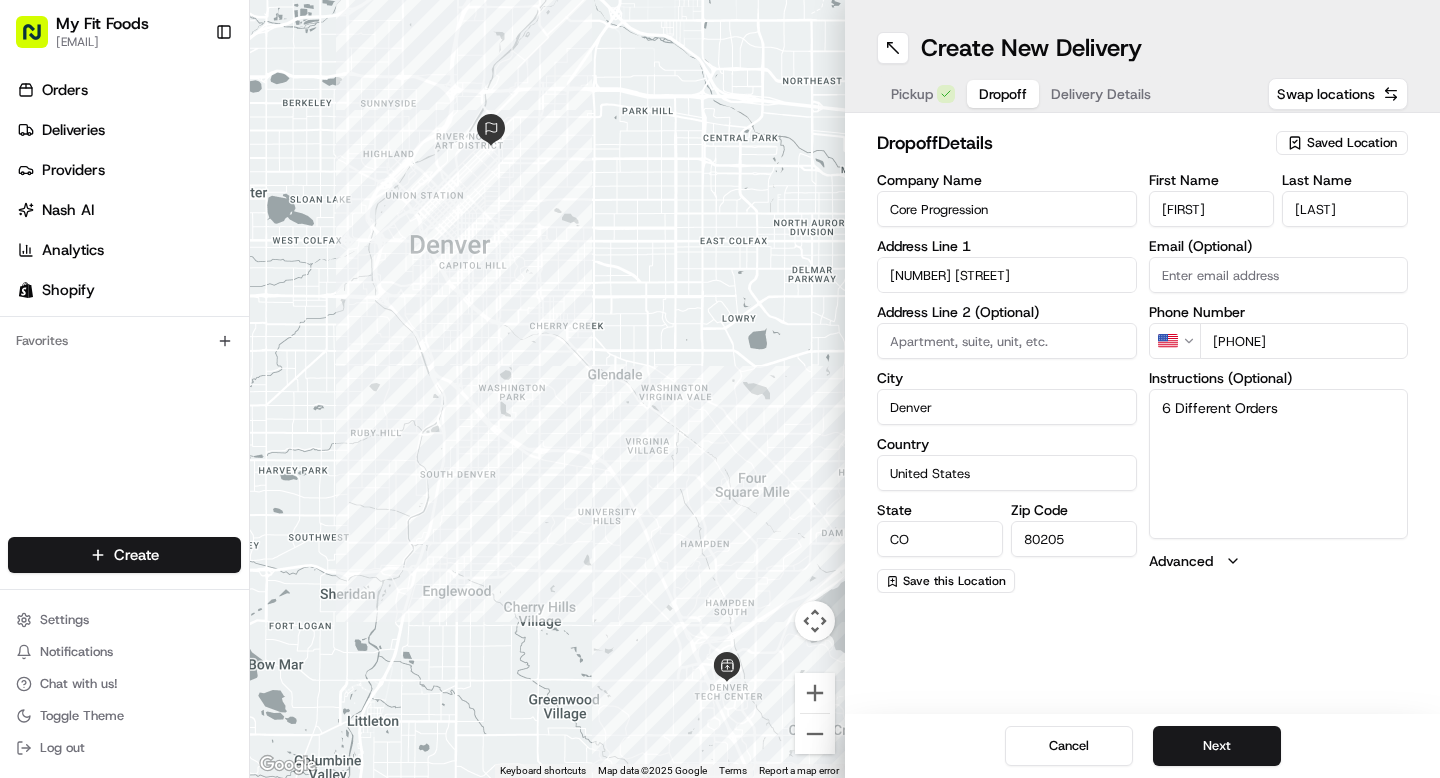 type on "[PHONE]" 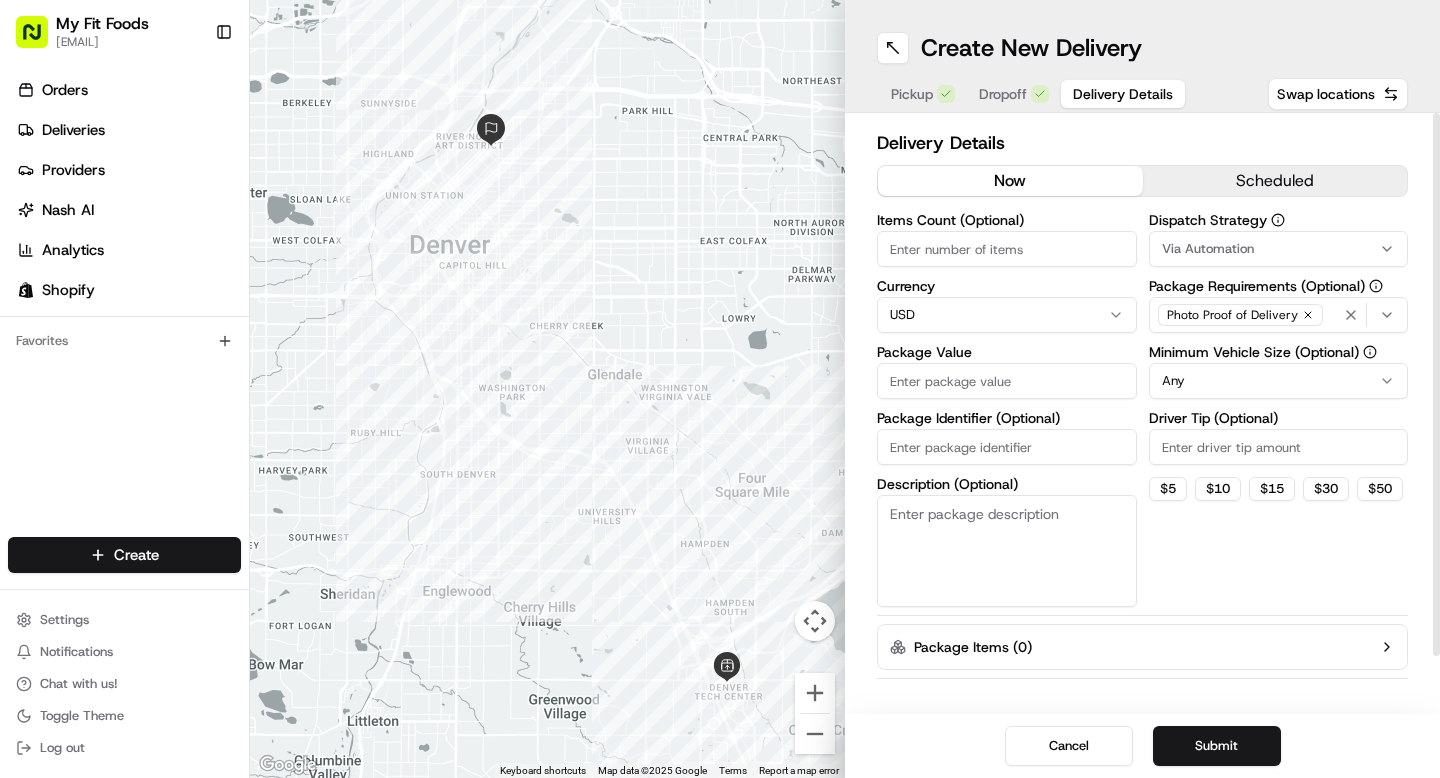 click on "Items Count (Optional)" at bounding box center [1007, 249] 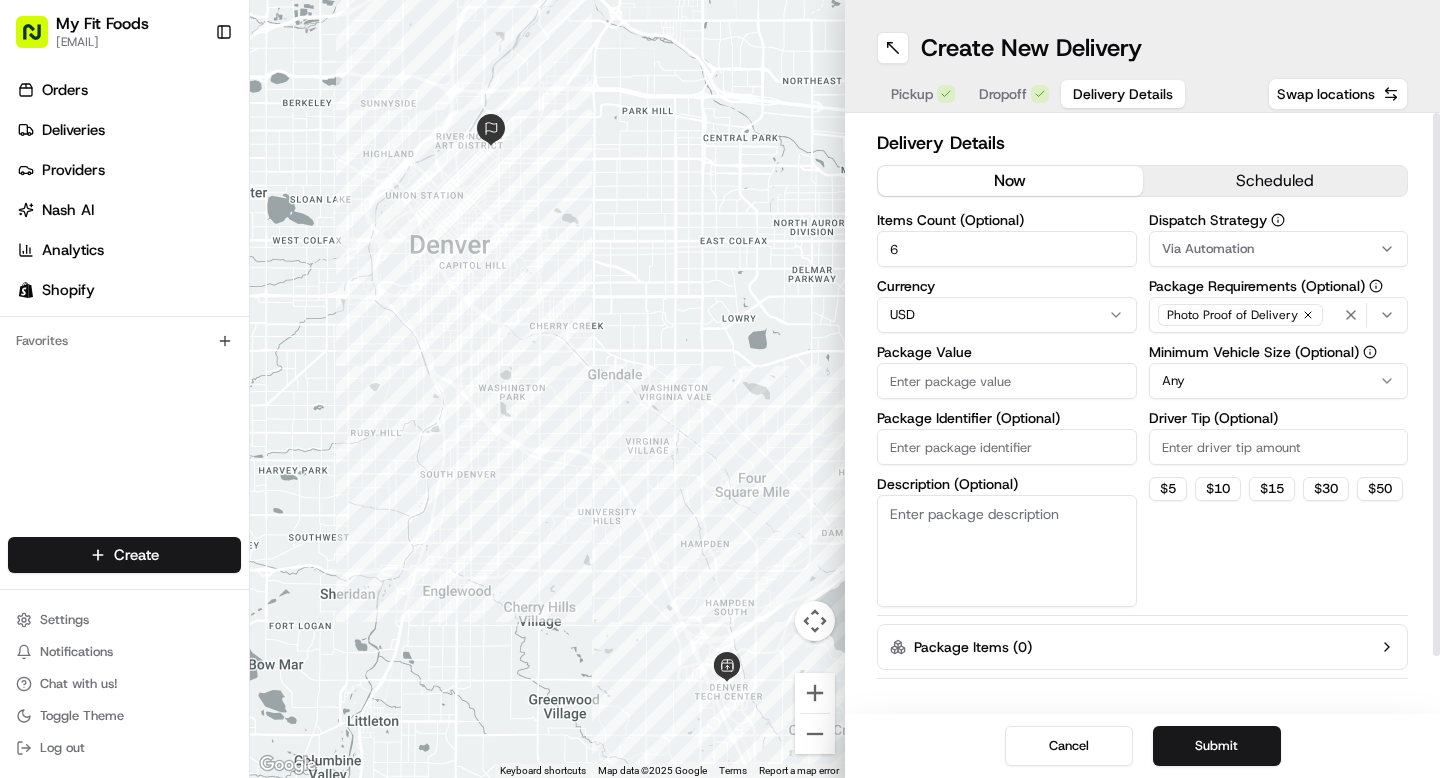 type on "6" 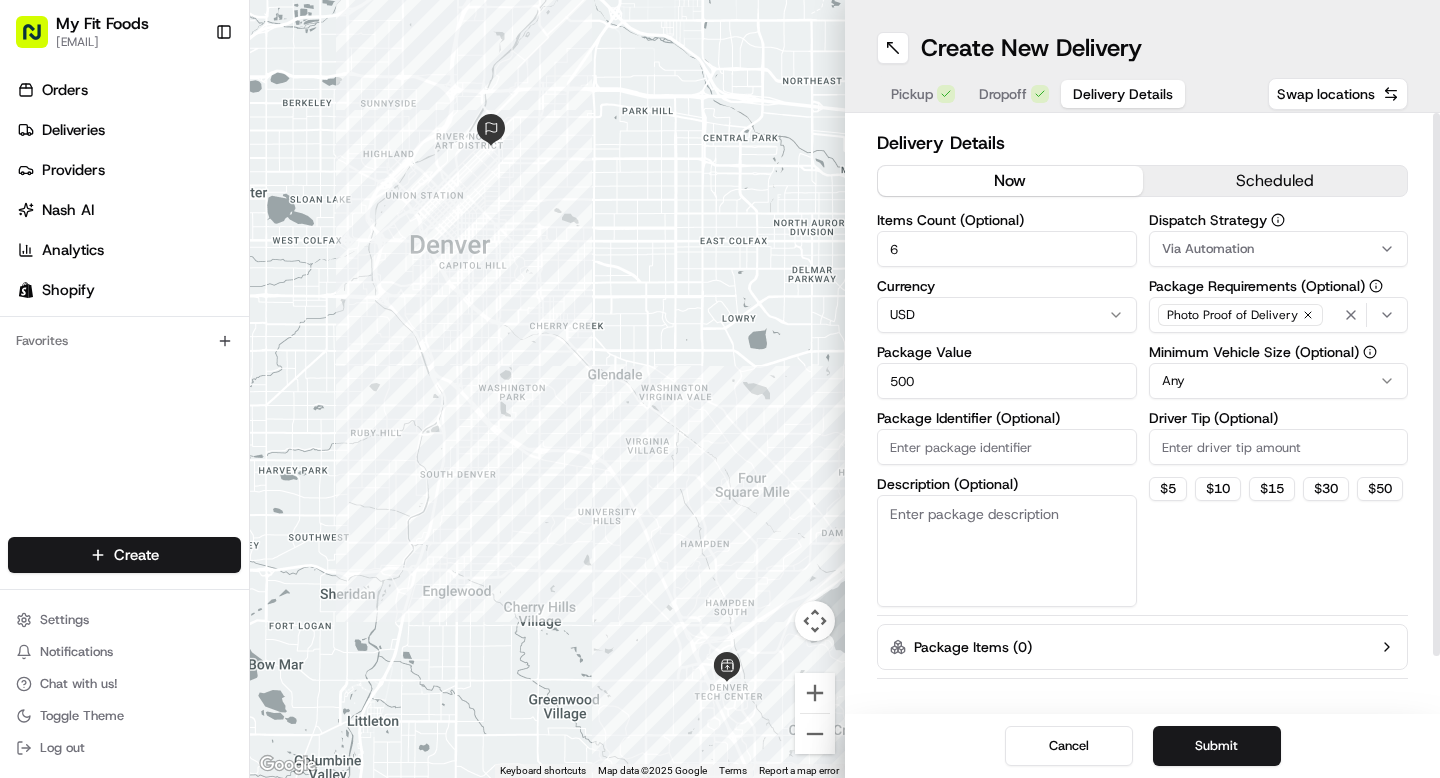 type on "500" 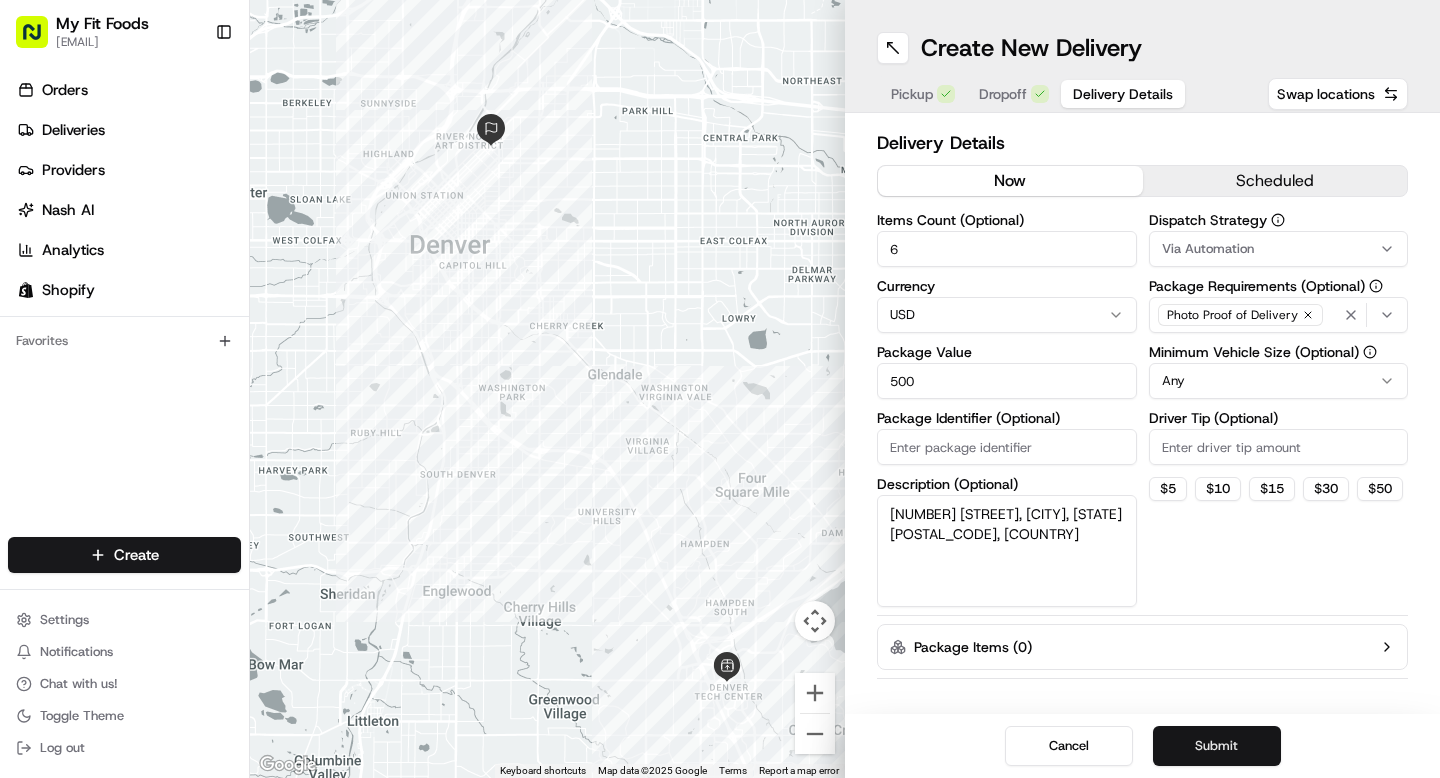 type on "[NUMBER] [STREET], [CITY], [STATE] [POSTAL_CODE], [COUNTRY]" 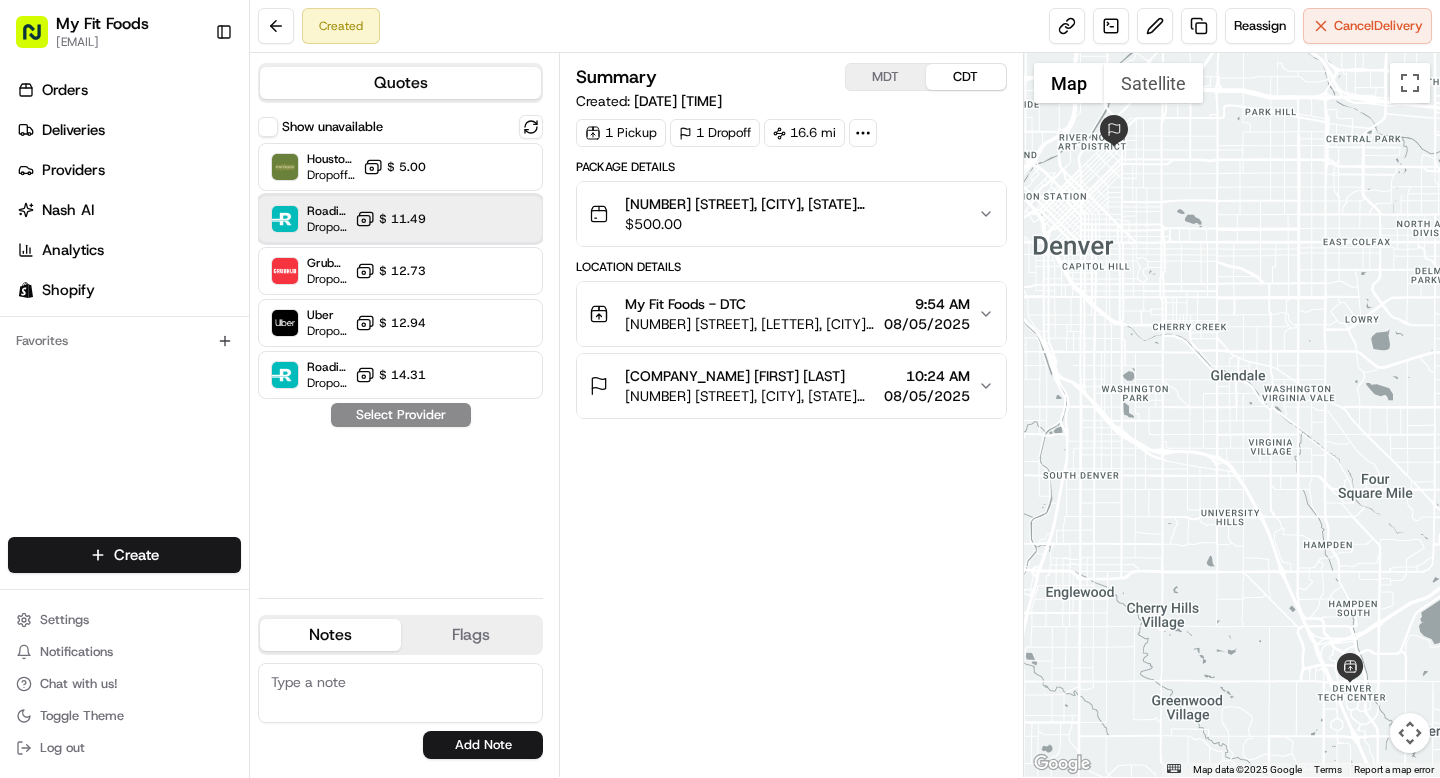 click on "Roadie (Routed) Dropoff ETA   - $   11.49" at bounding box center (400, 219) 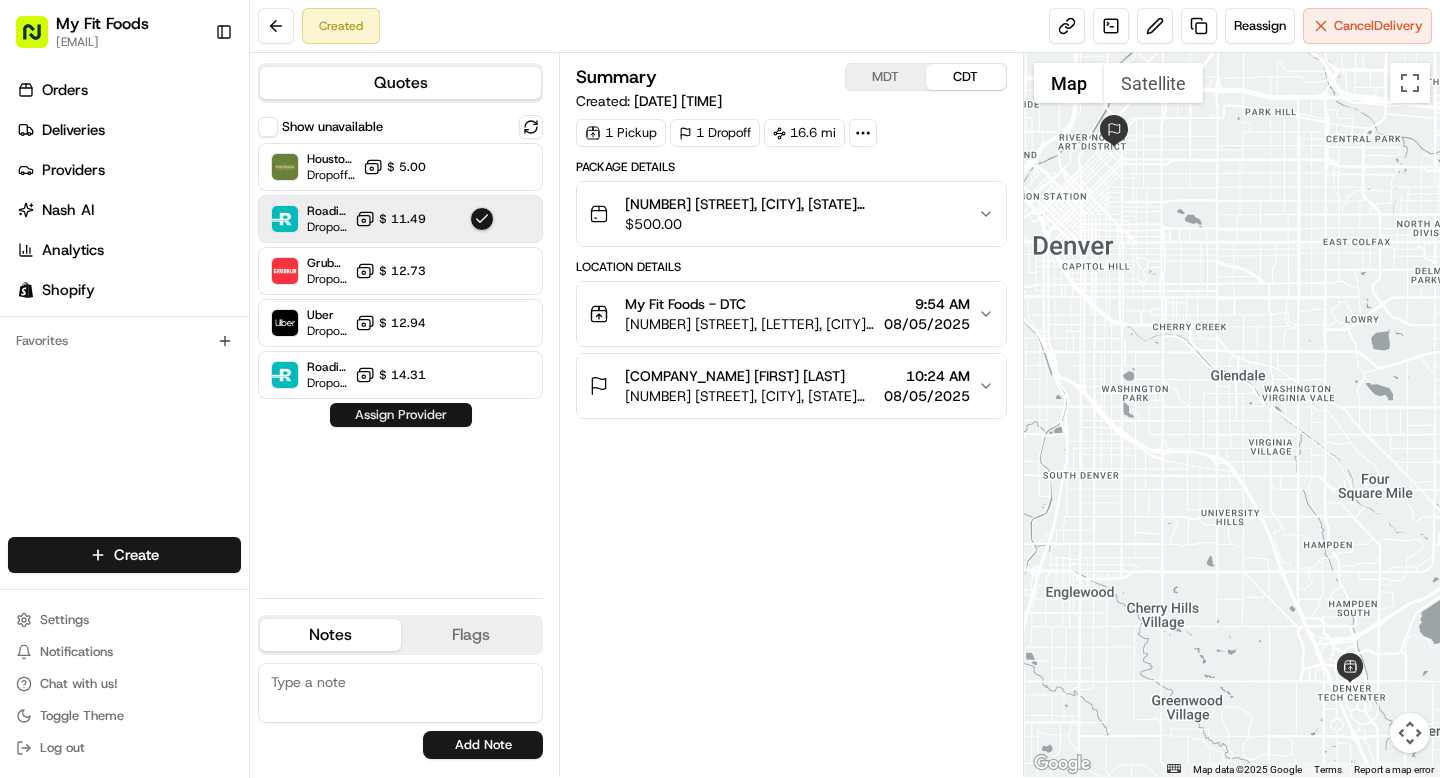 click on "Assign Provider" at bounding box center (401, 415) 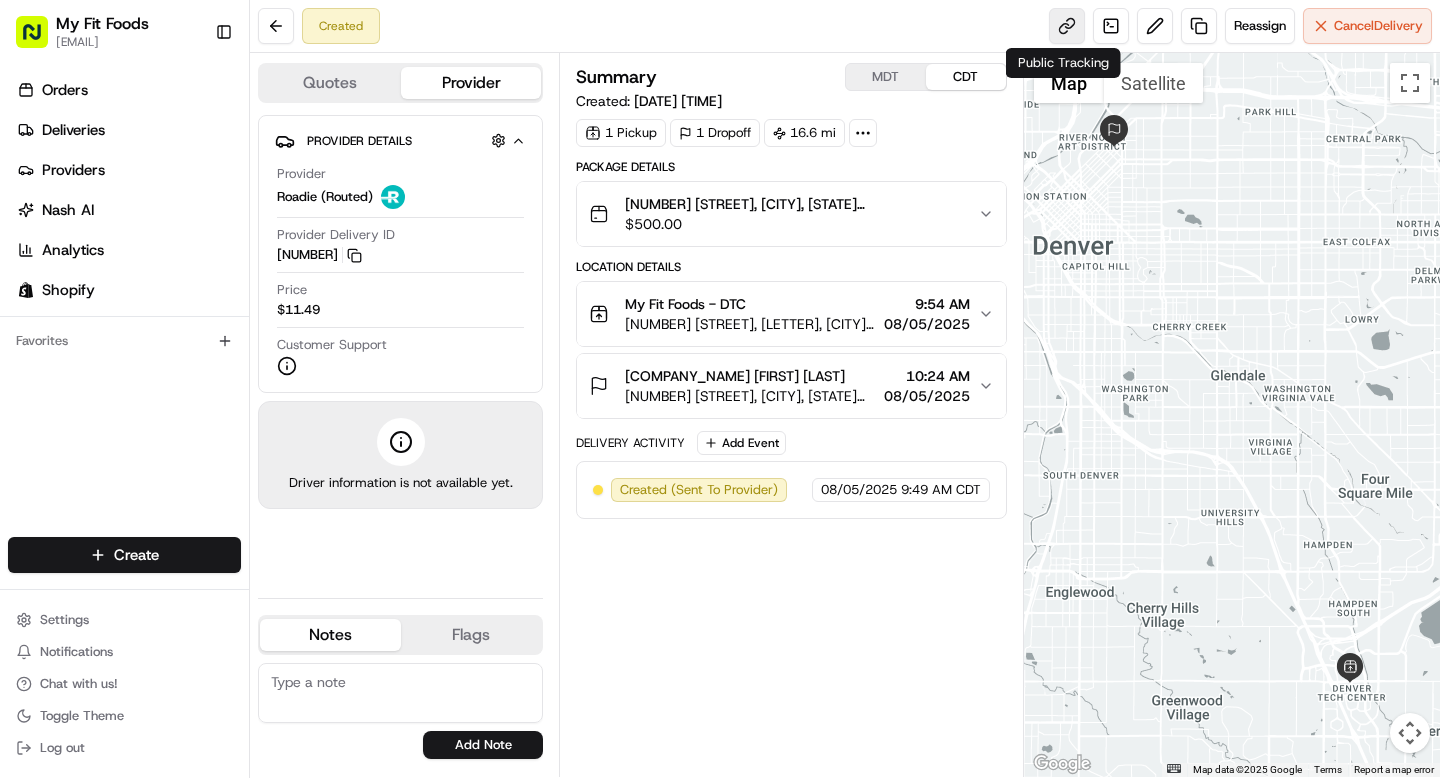 click at bounding box center [1067, 26] 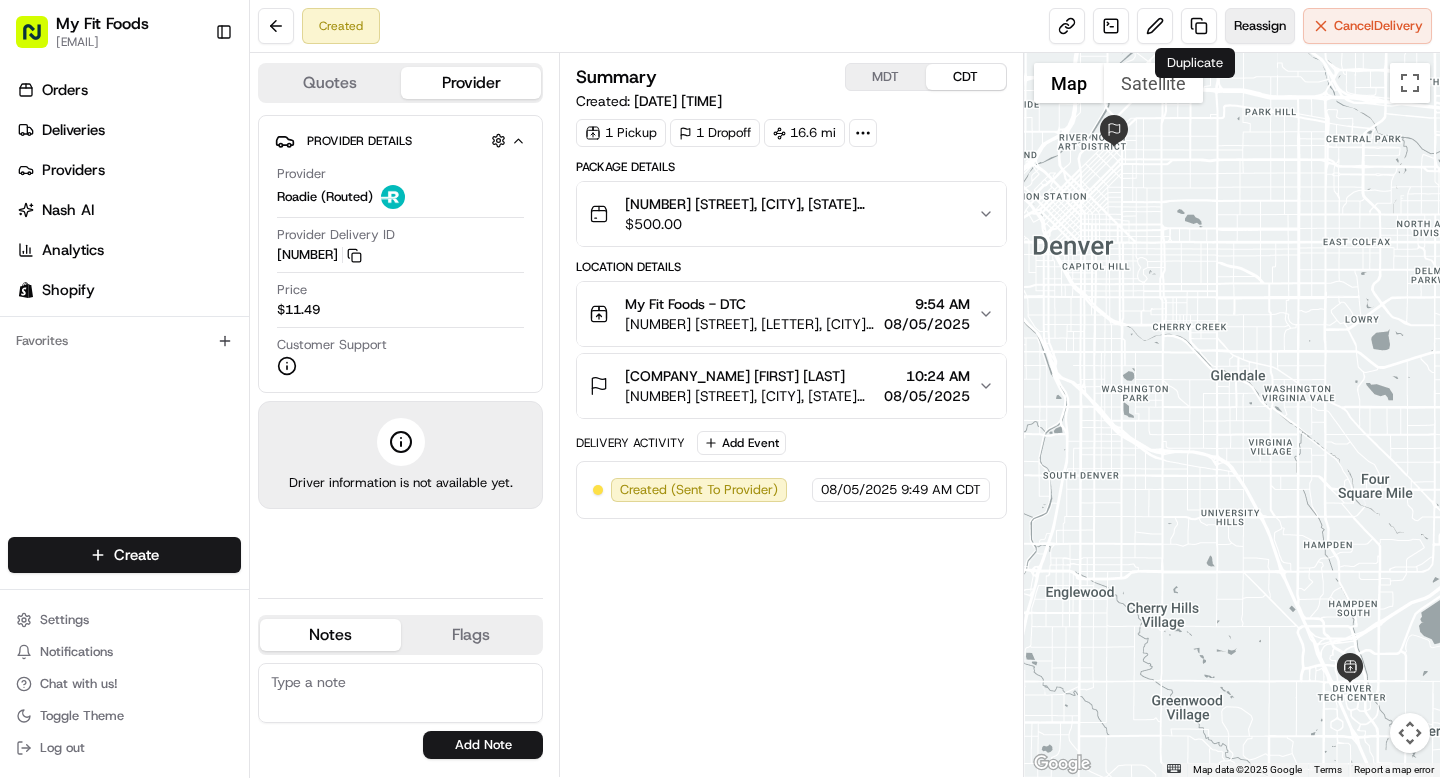 click on "Reassign" at bounding box center [1260, 26] 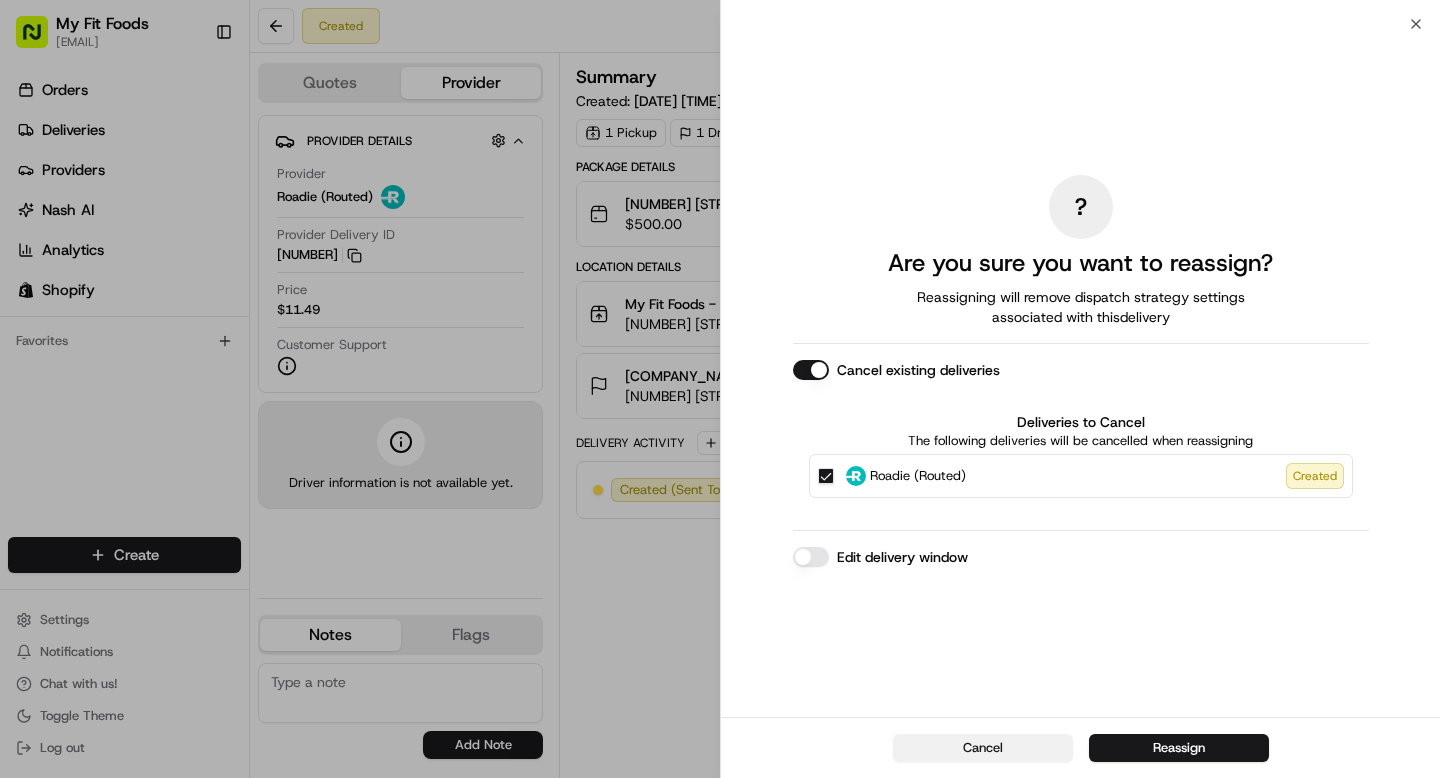 click on "Cancel" at bounding box center [983, 748] 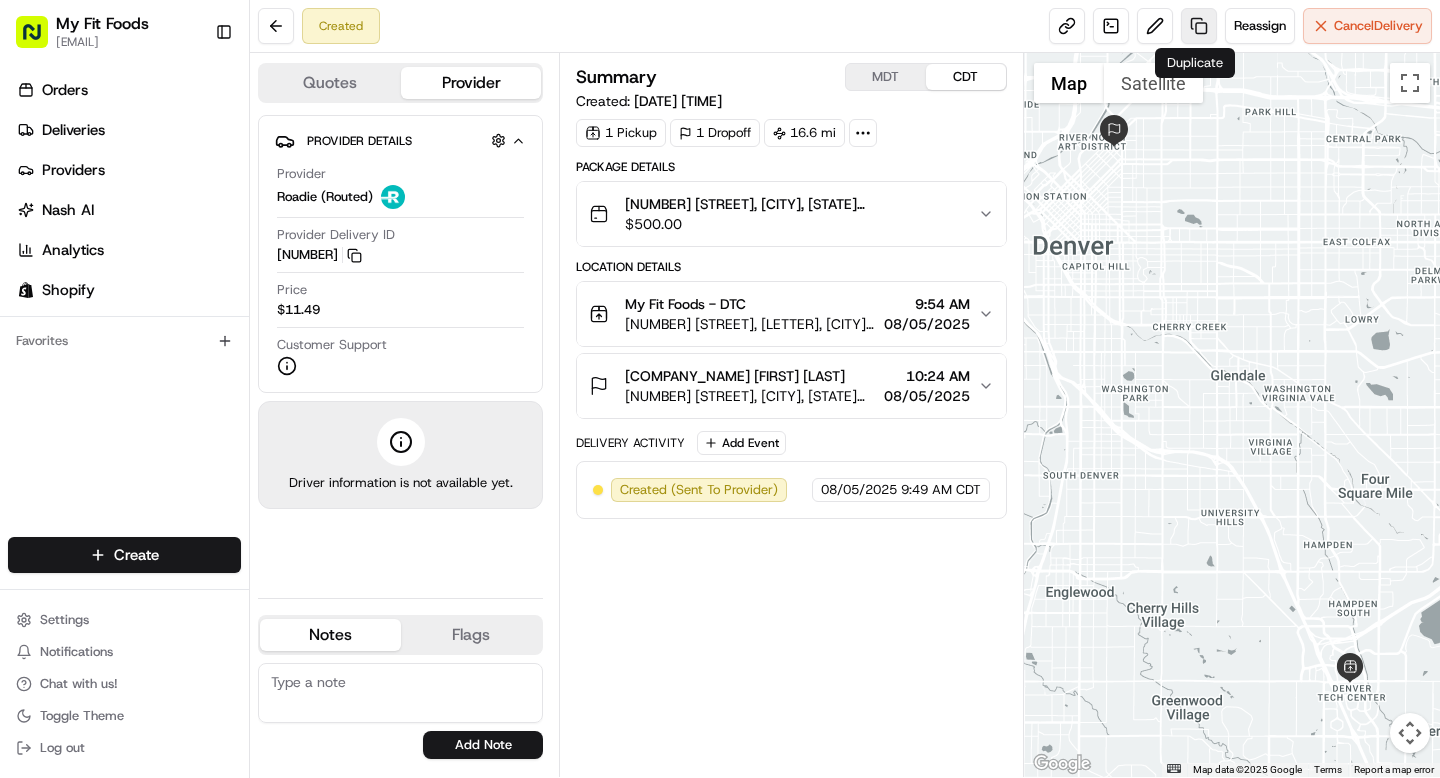 click at bounding box center [1199, 26] 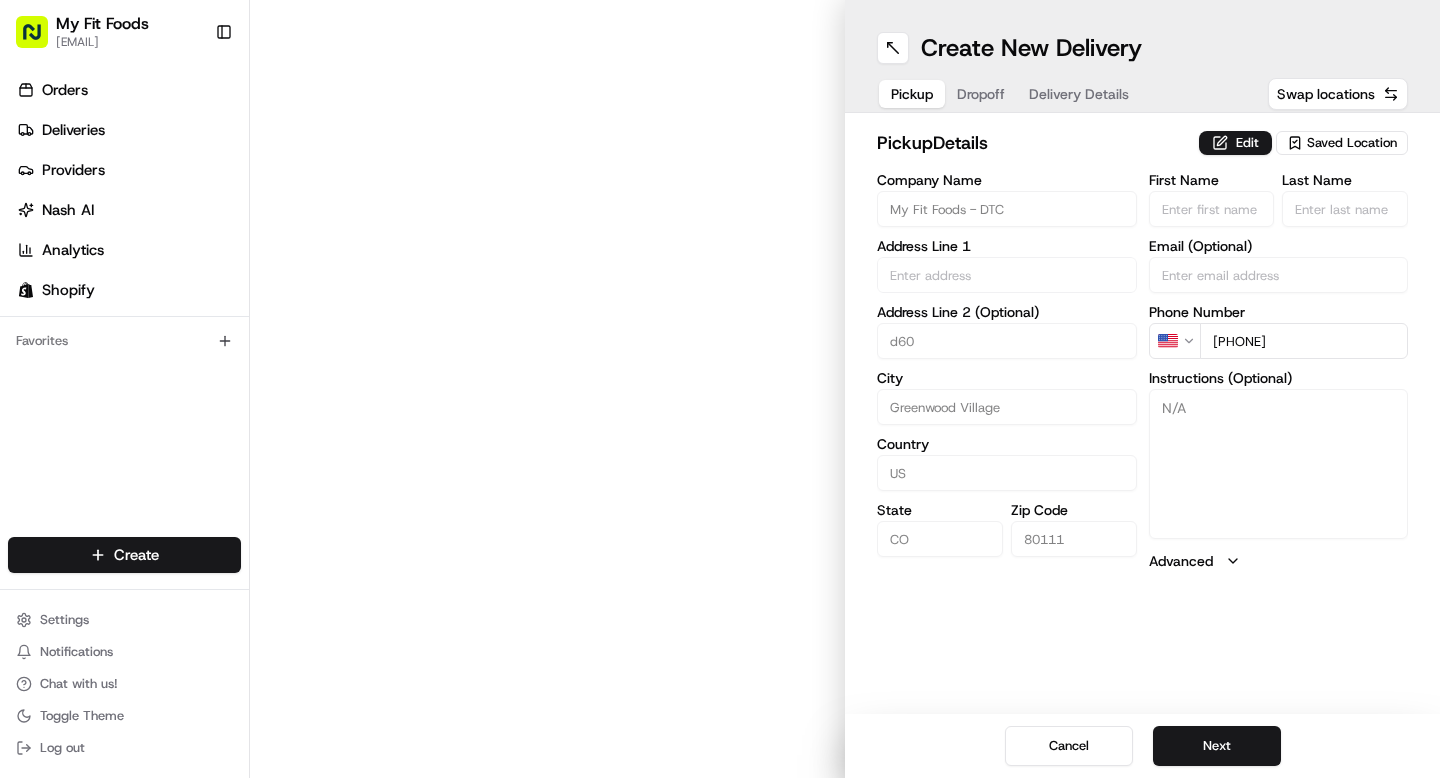 type on "[NUMBER] [STREET]" 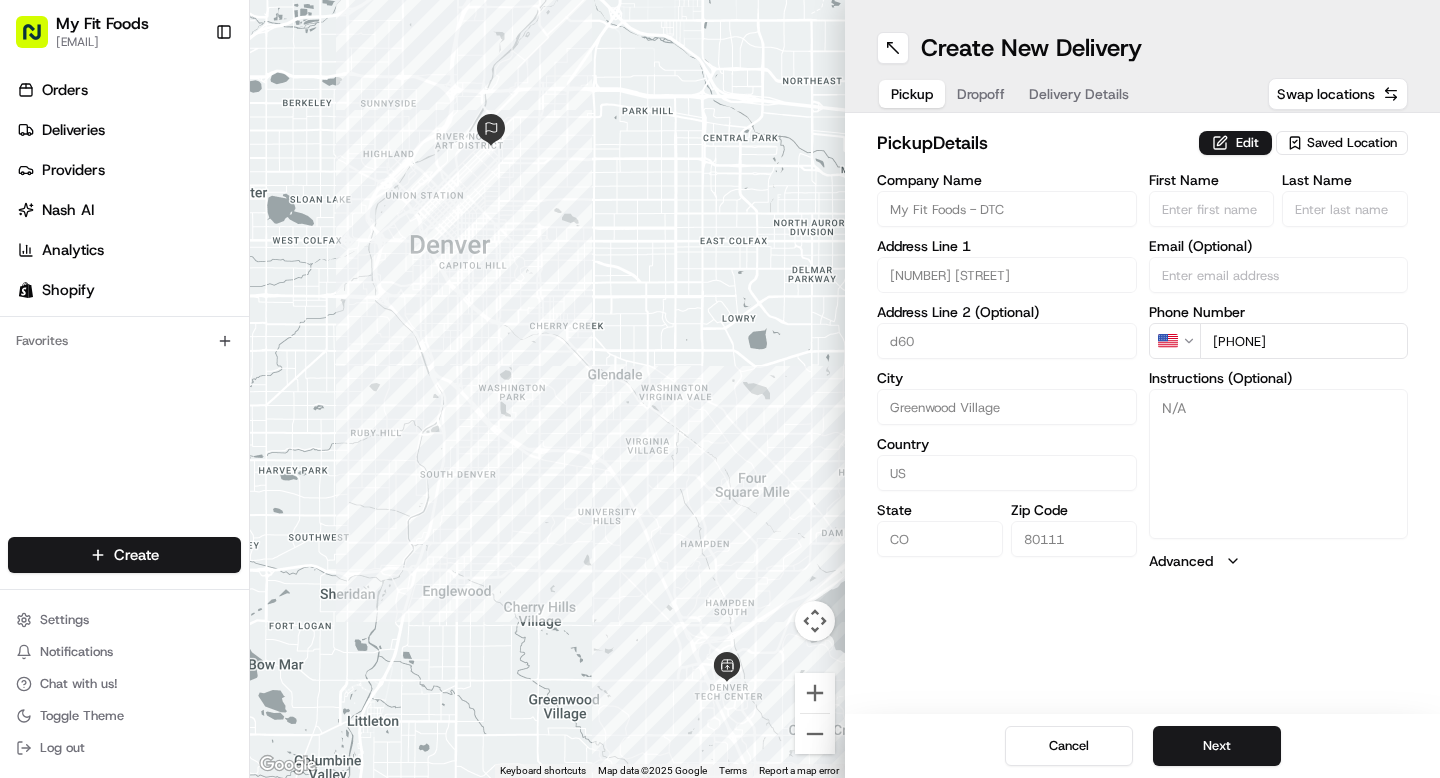 click on "Delivery Details" at bounding box center (1079, 94) 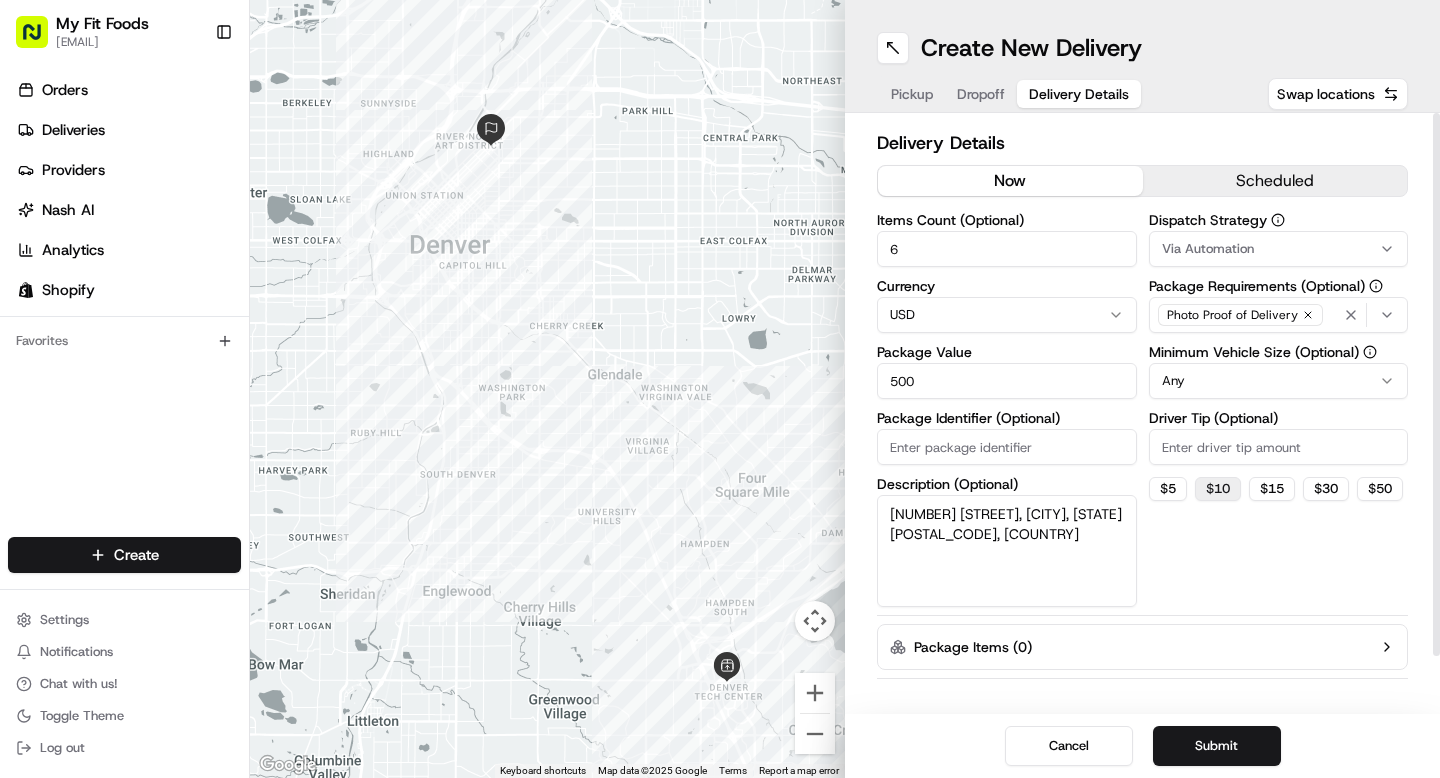 click on "$ 10" at bounding box center [1218, 489] 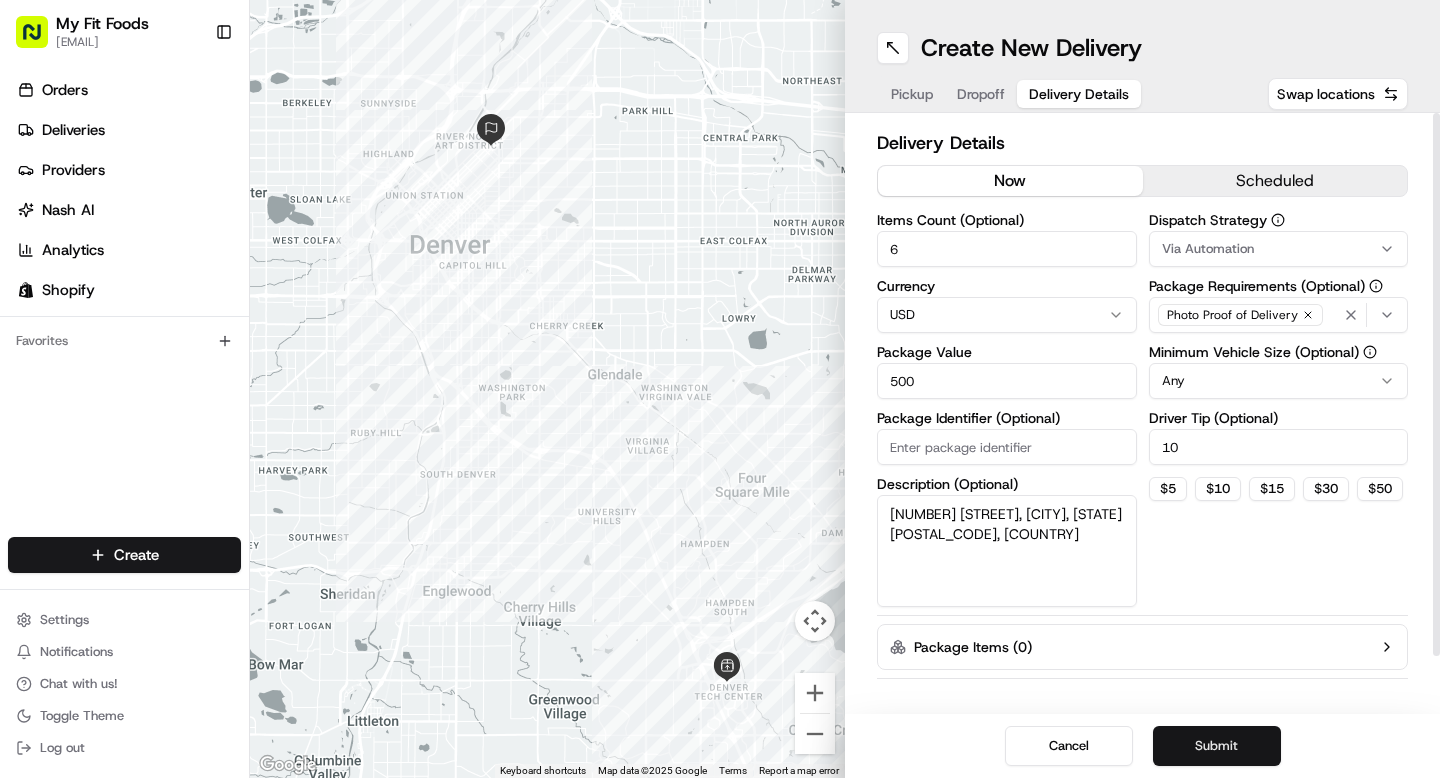 click on "Submit" at bounding box center (1217, 746) 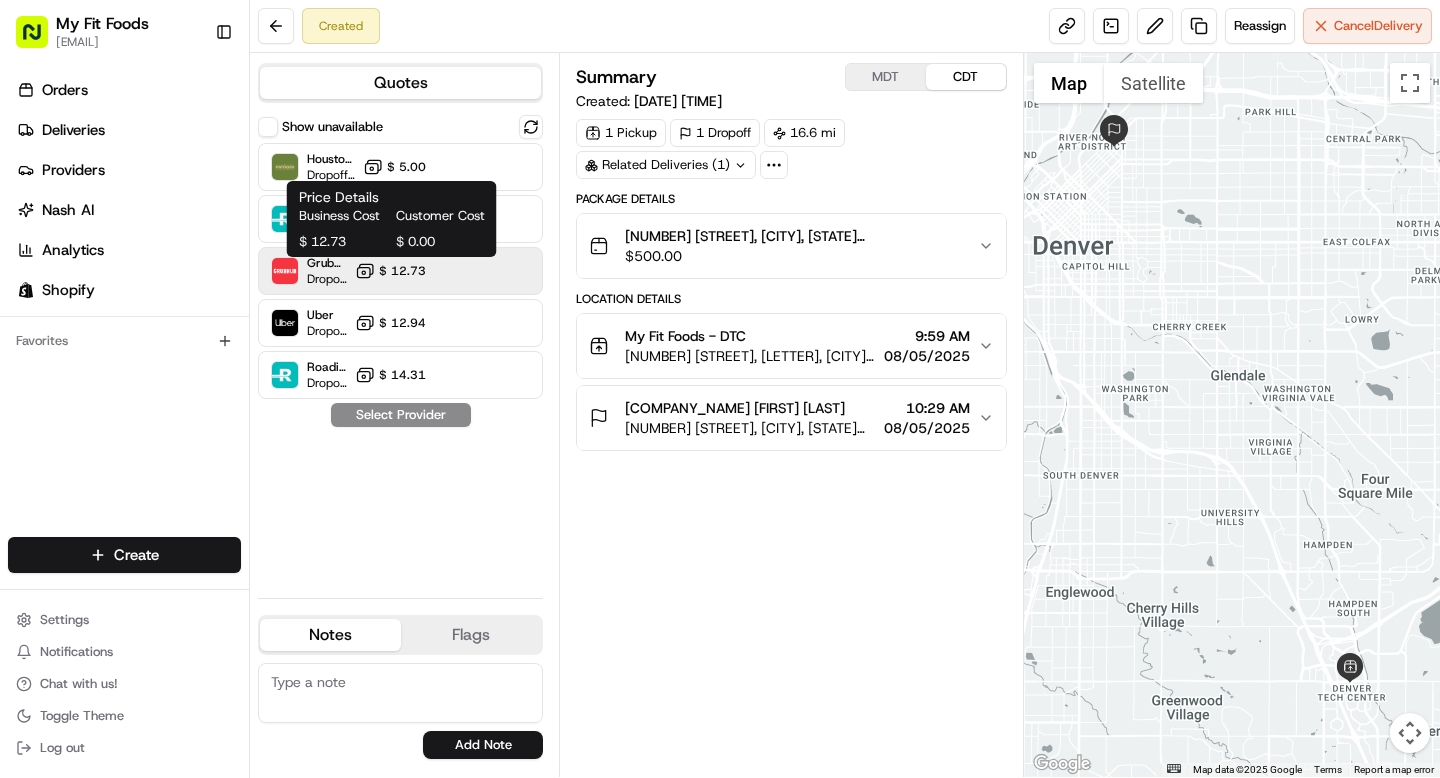 click on "[CURRENCY] [PRICE]" at bounding box center (402, 271) 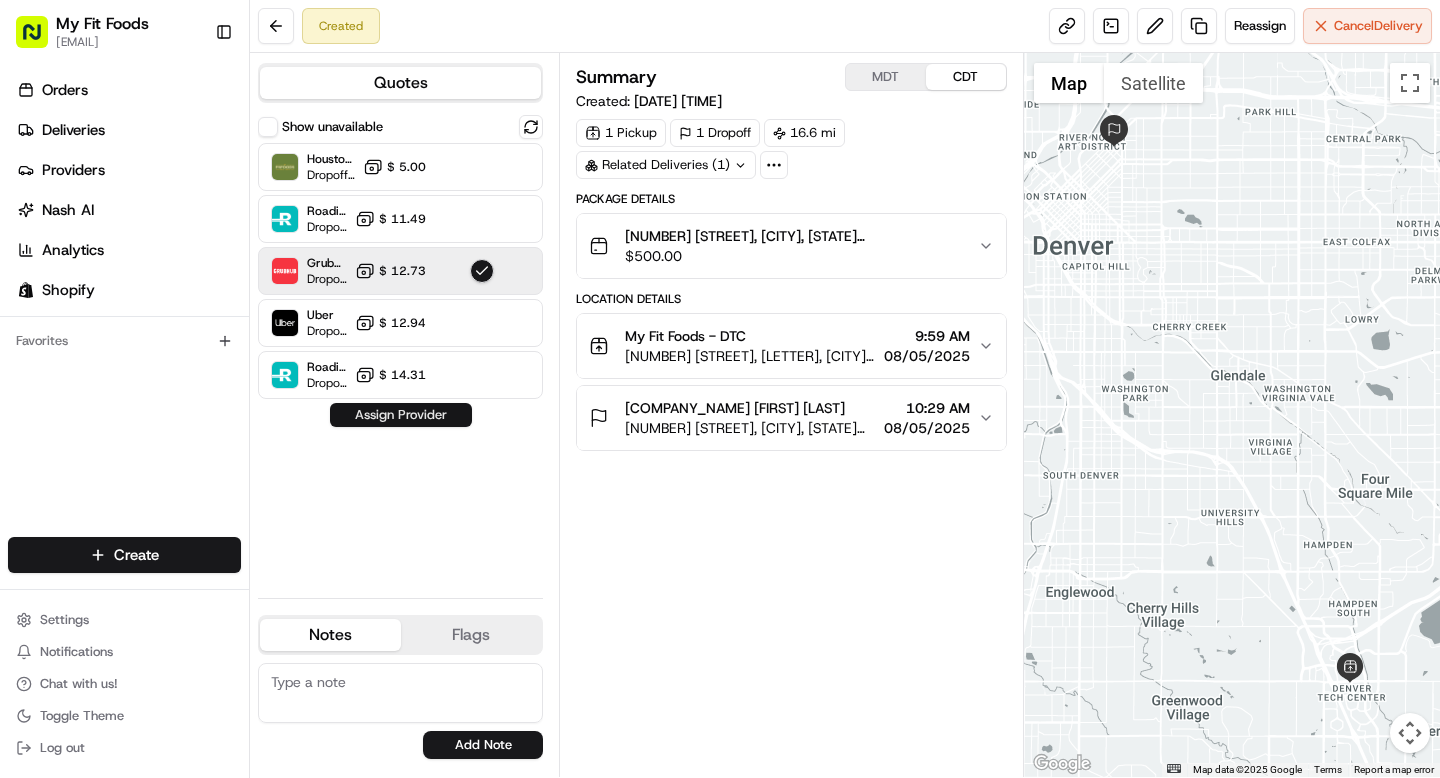 click on "Assign Provider" at bounding box center [401, 415] 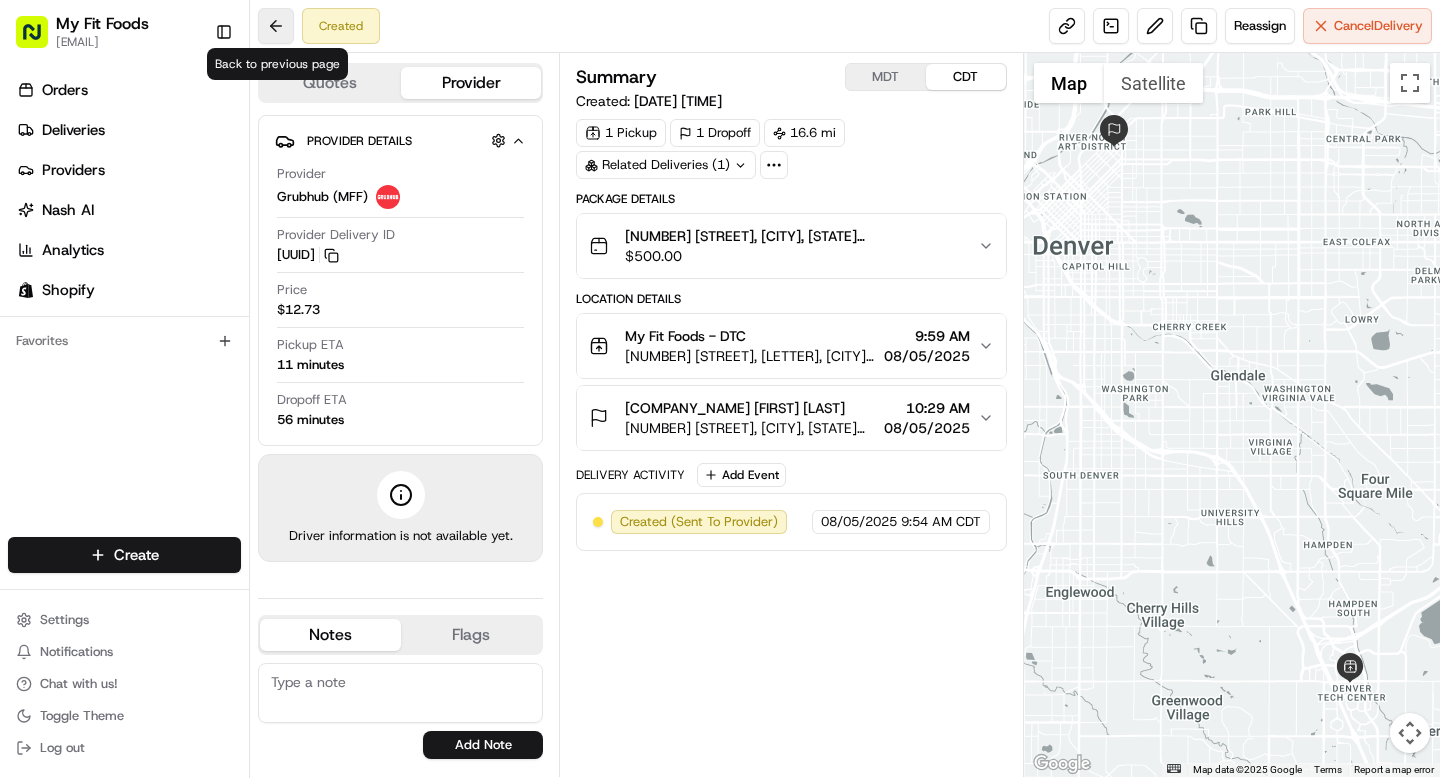 click at bounding box center (276, 26) 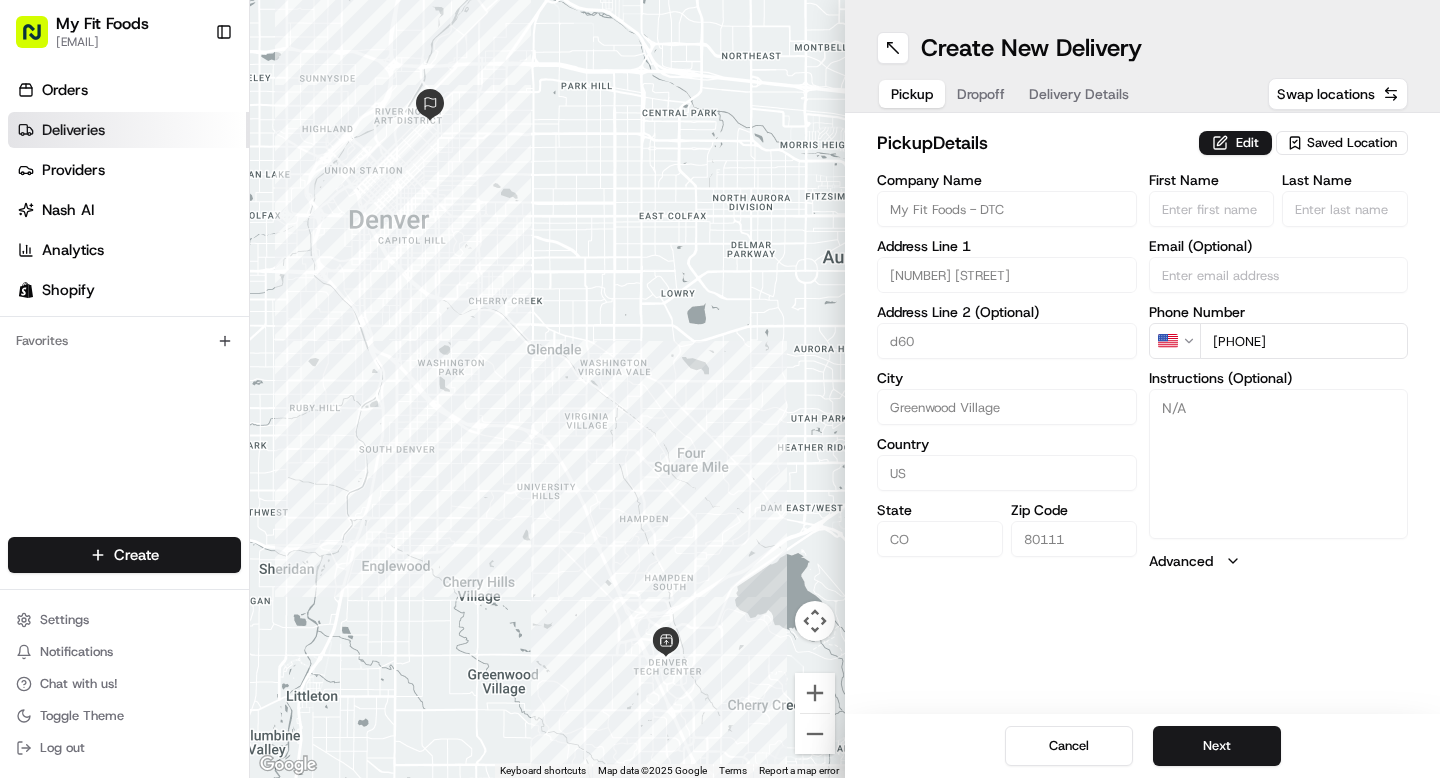 click on "Deliveries" at bounding box center [73, 130] 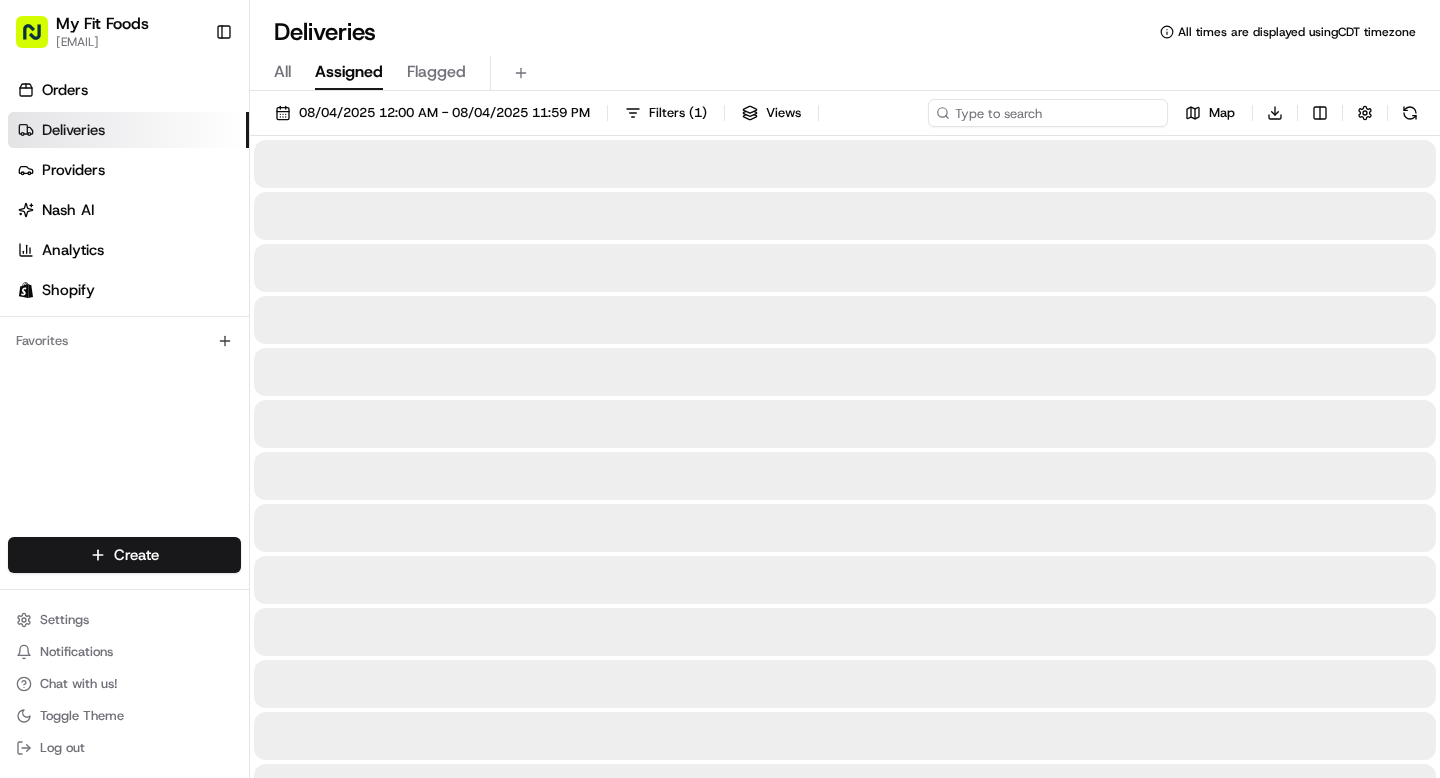 click at bounding box center (1048, 113) 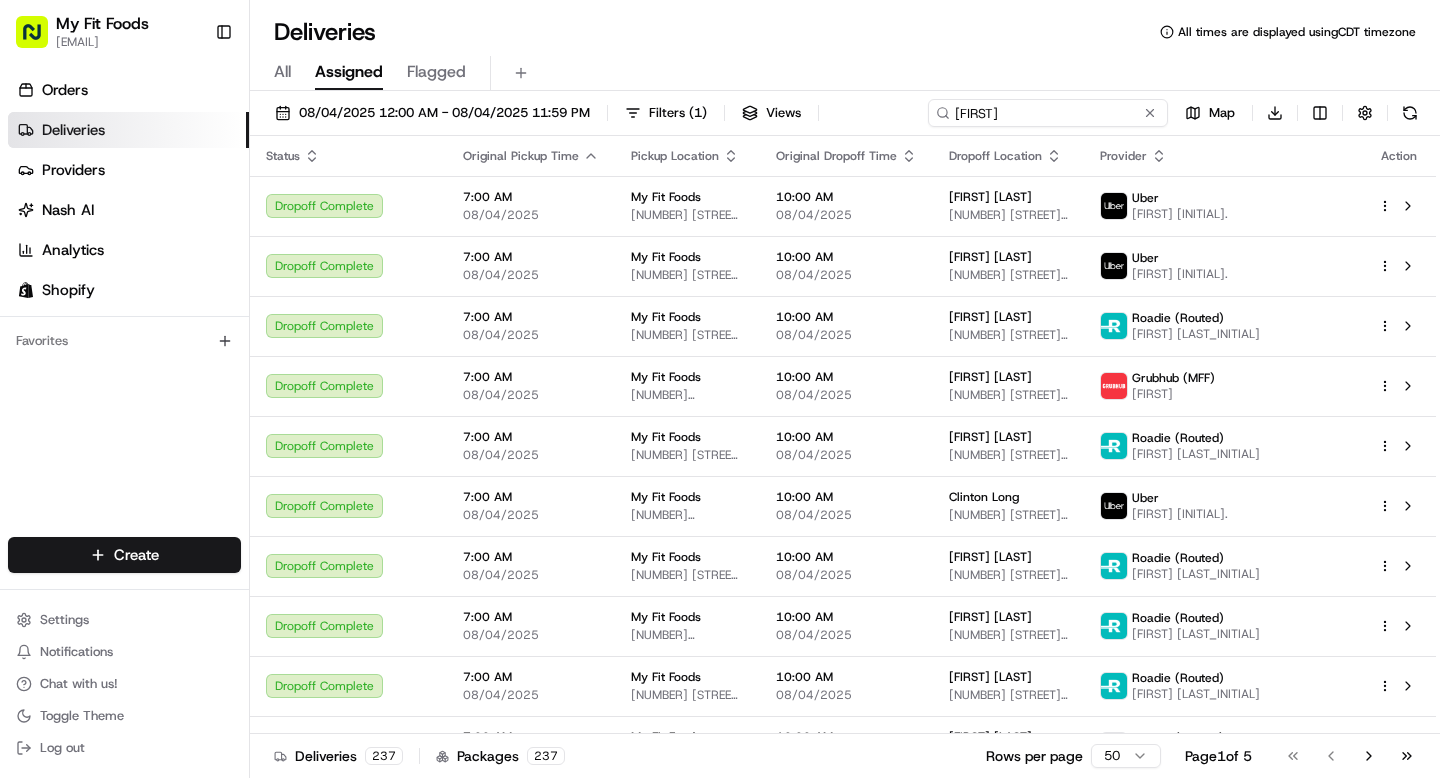 type on "[FIRST]" 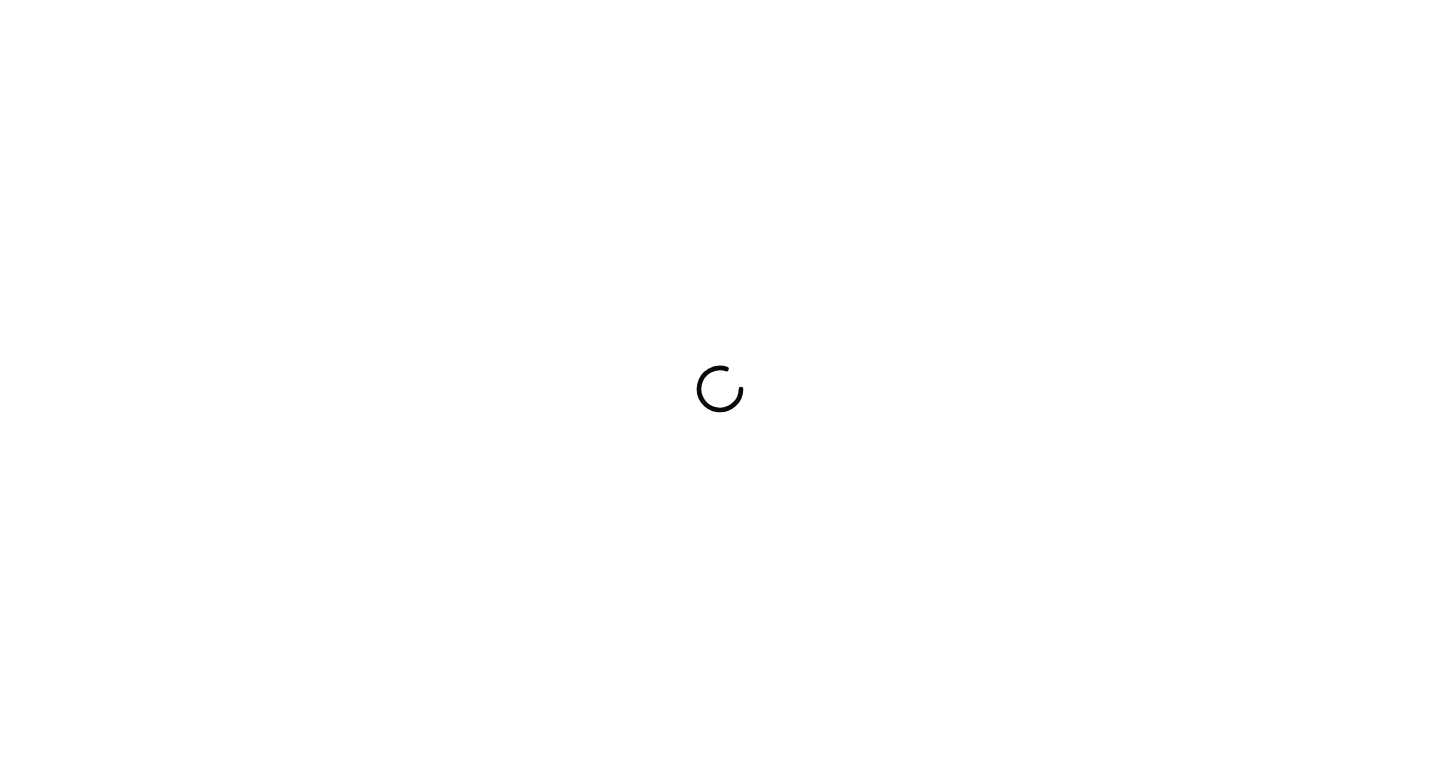 scroll, scrollTop: 0, scrollLeft: 0, axis: both 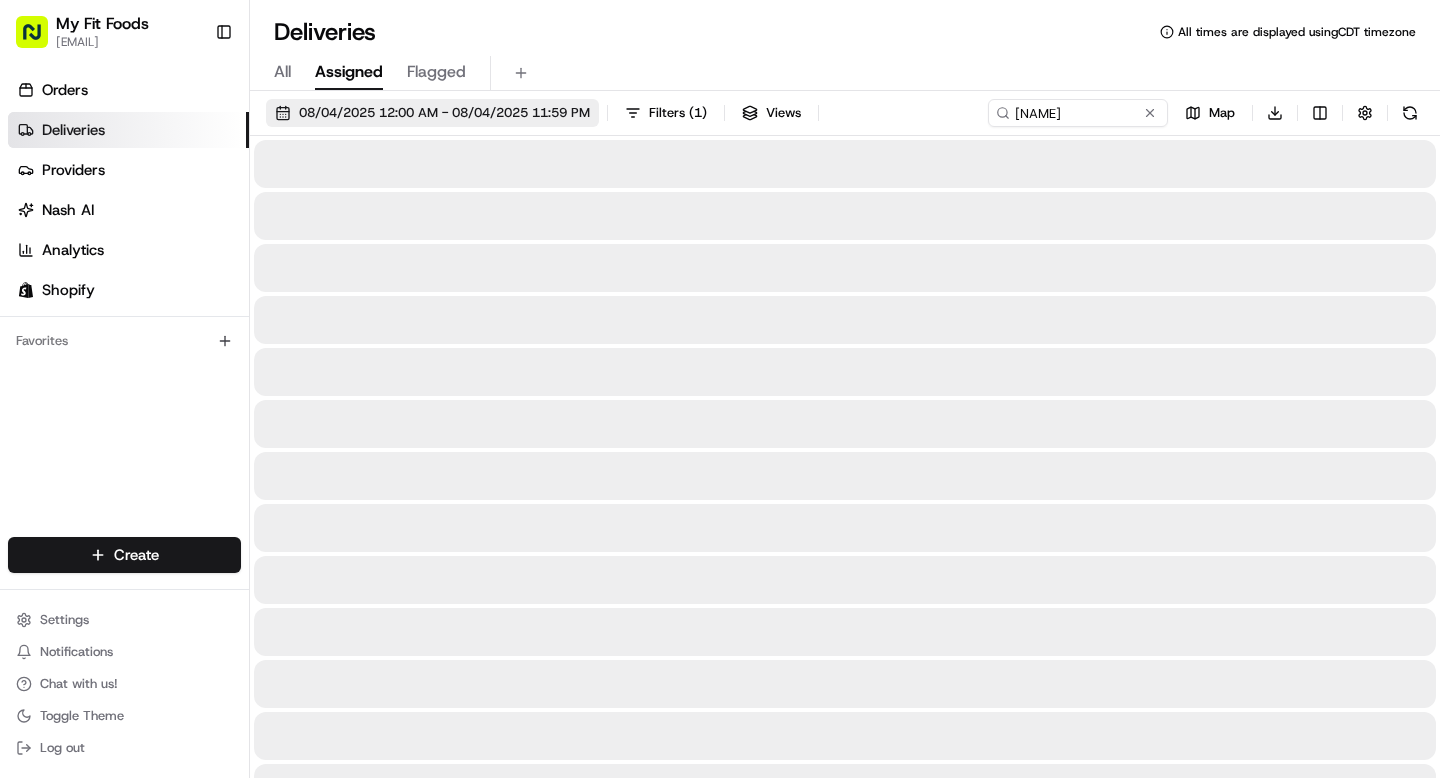 click on "08/04/2025 12:00 AM - 08/04/2025 11:59 PM" at bounding box center (444, 113) 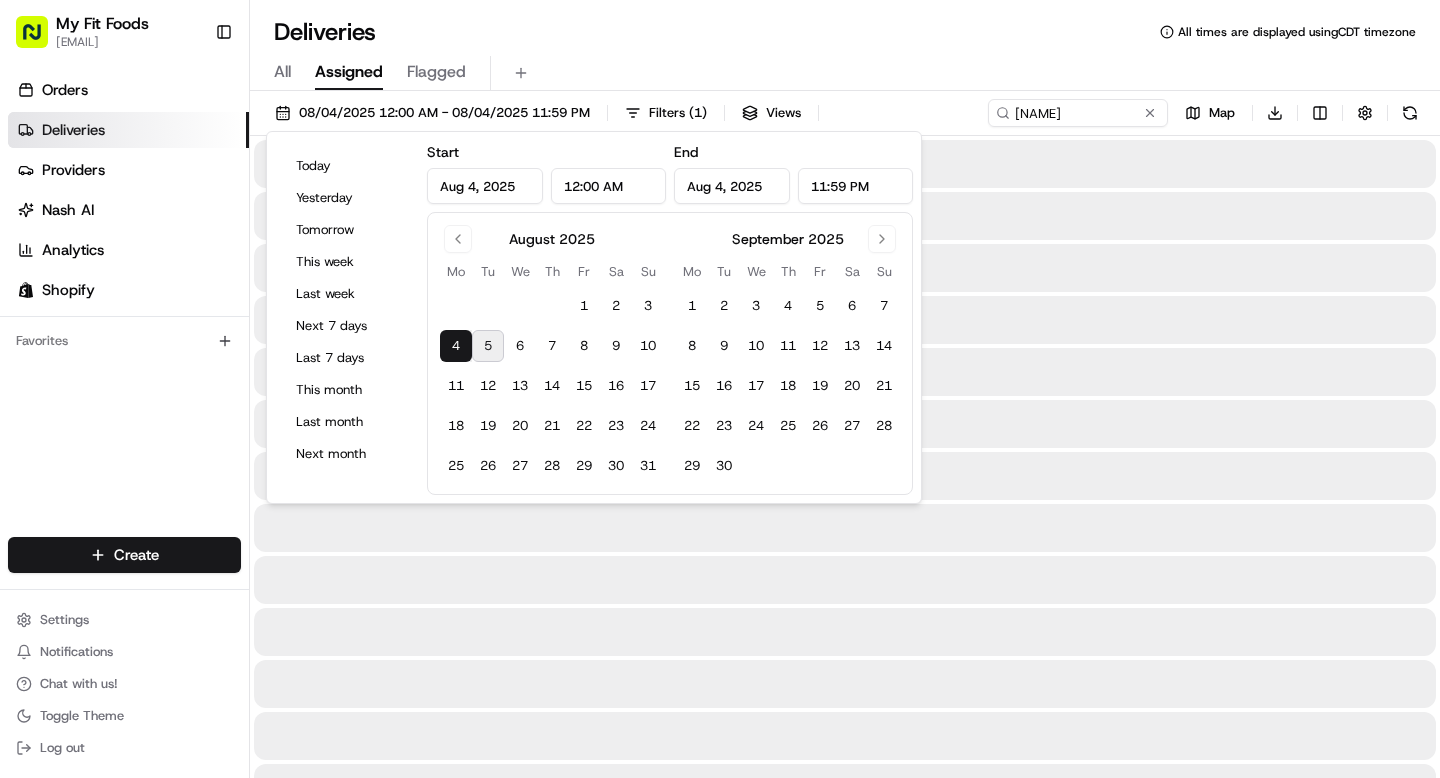 scroll, scrollTop: 0, scrollLeft: 0, axis: both 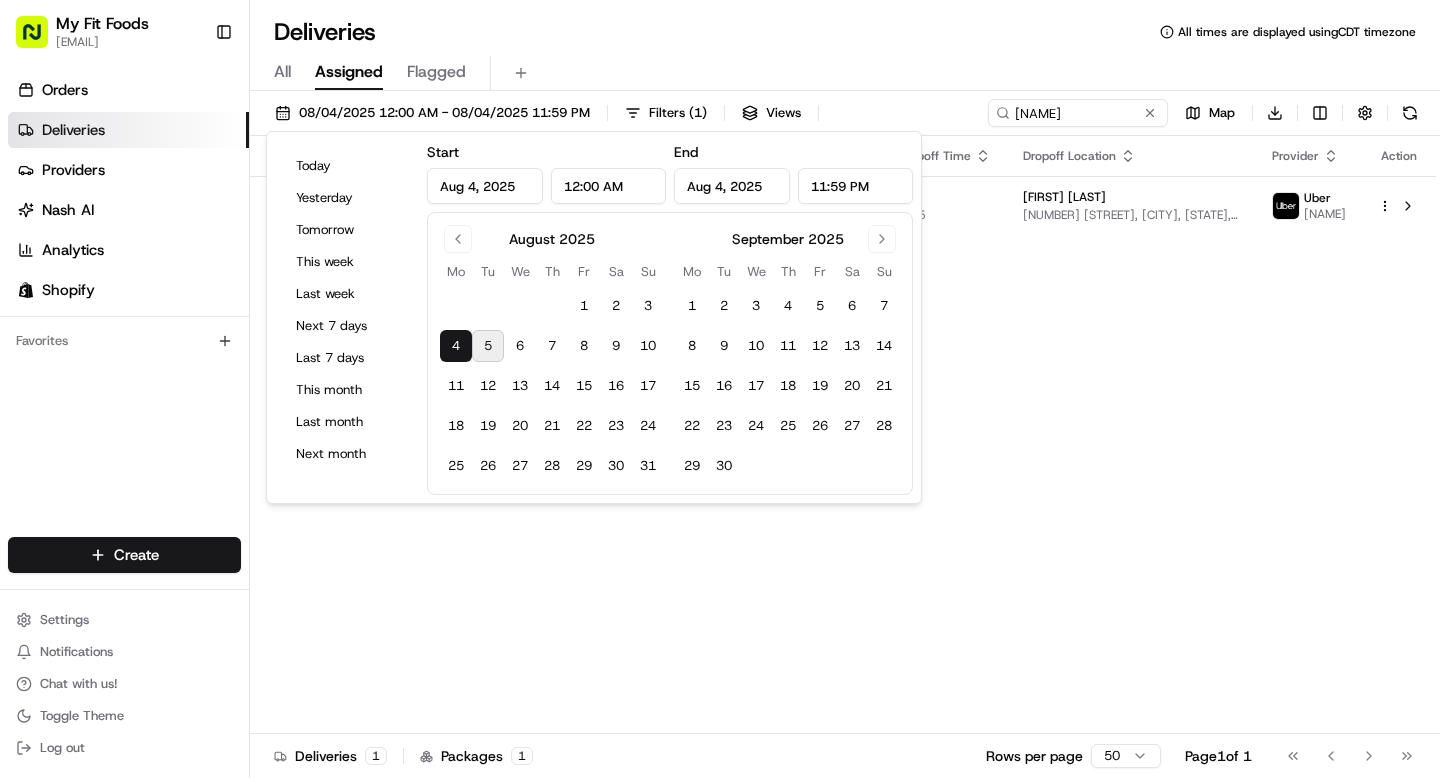 click on "5" at bounding box center [488, 346] 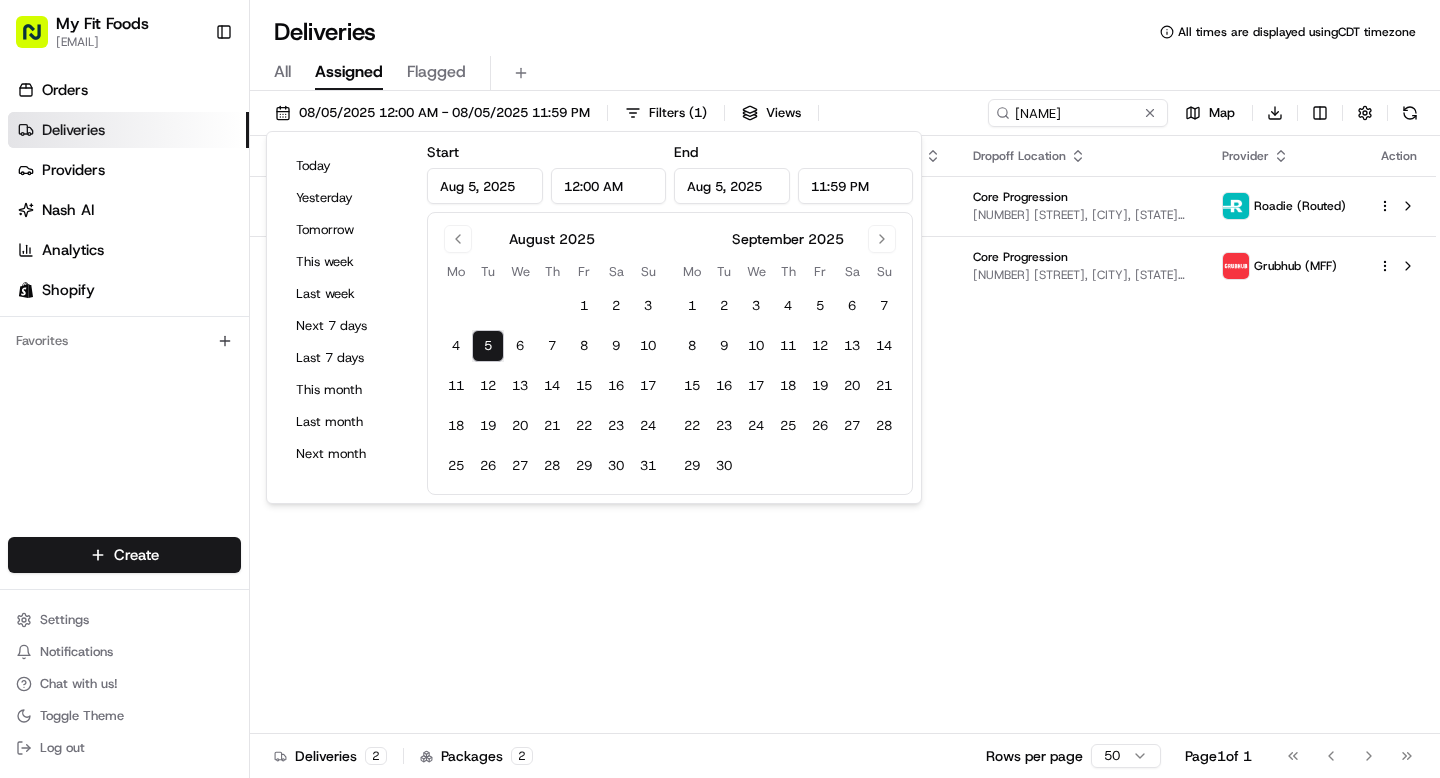 click on "Deliveries All times are displayed using  CDT   timezone" at bounding box center [845, 32] 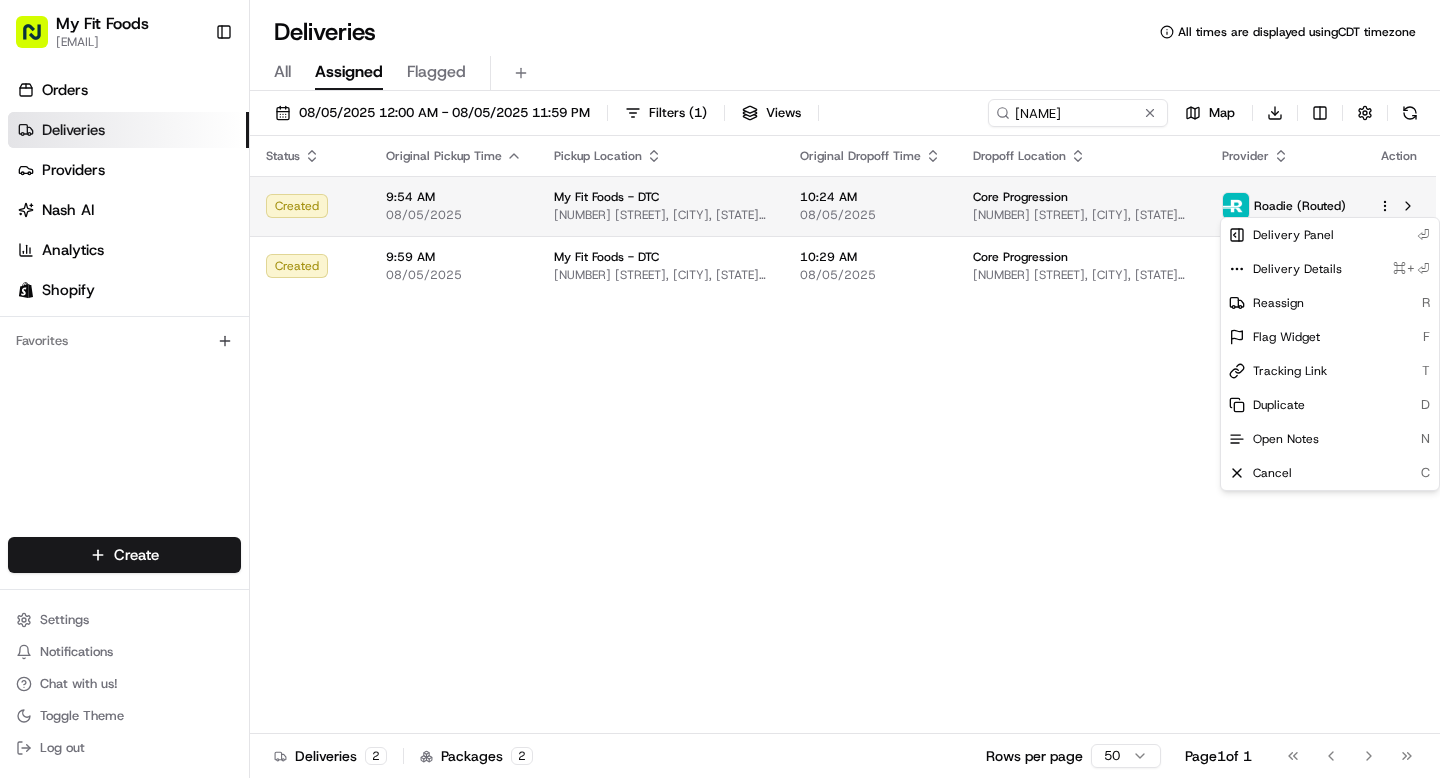click on "My Fit Foods [EMAIL] Toggle Sidebar Orders Deliveries Providers Nash AI Analytics Shopify Favorites Main Menu Members & Organization Organization Users Roles Preferences Customization Tracking Orchestration Automations Dispatch Strategy Optimization Strategy Locations Pickup Locations Dropoff Locations Shifts Billing Billing Refund Requests Integrations Notification Triggers Webhooks API Keys Request Logs Create Settings Notifications Chat with us! Toggle Theme Log out Deliveries All times are displayed using CDT timezone All Assigned Flagged [DATE] [TIME] - [DATE] [TIME] Filters ( 1 ) Views [NAME] Map Download Status Original Pickup Time Pickup Location Original Dropoff Time Dropoff Location Provider Action Created [TIME] [DATE] My Fit Foods - DTC [NUMBER] [STREET], [CITY], [STATE] [ZIP], [COUNTRY] [TIME] [DATE] Core Progression [NUMBER] [STREET], [CITY], [STATE] [ZIP], [COUNTRY] Roadie (Routed) Created [TIME] [DATE] My Fit Foods - DTC [TIME] [DATE] [NUMBER]" at bounding box center [720, 389] 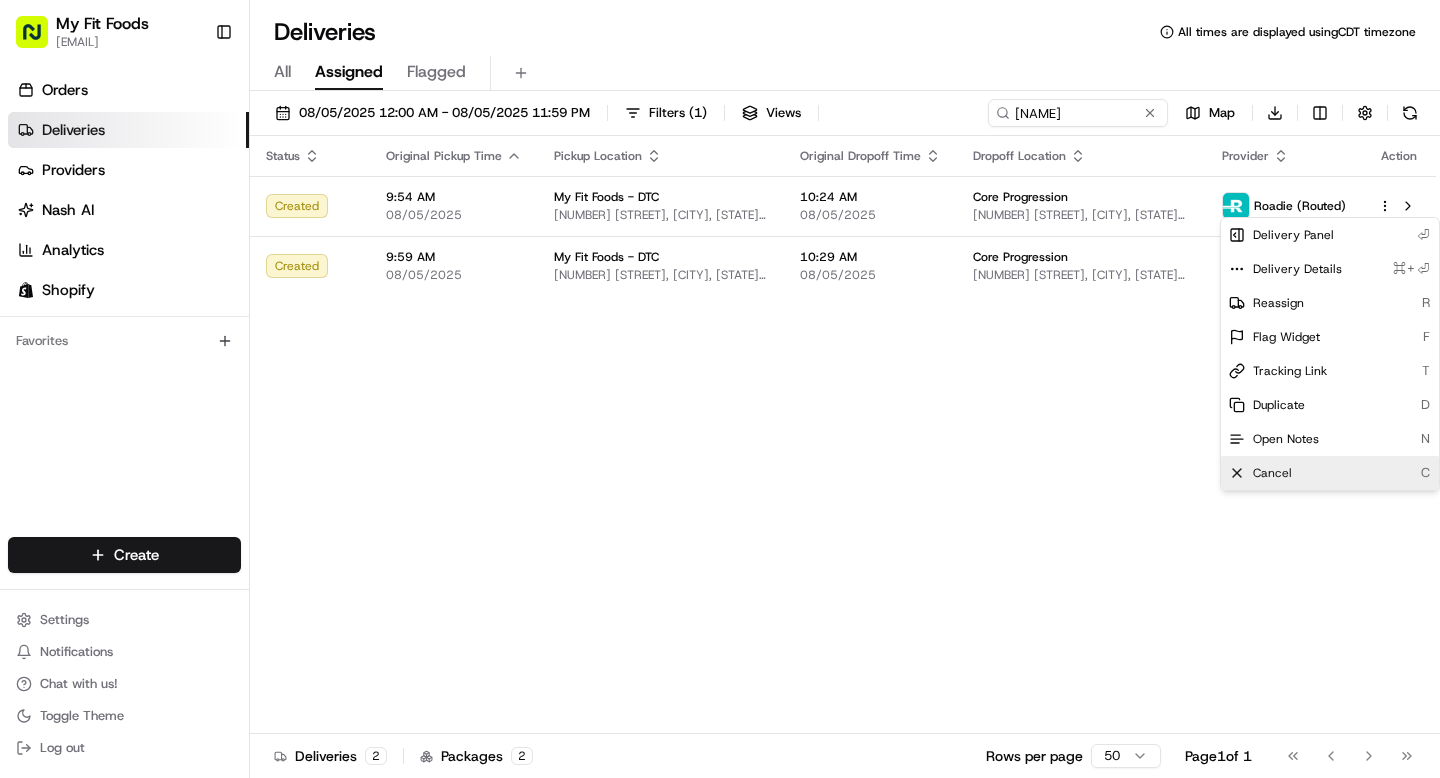 click on "Cancel" at bounding box center (1272, 473) 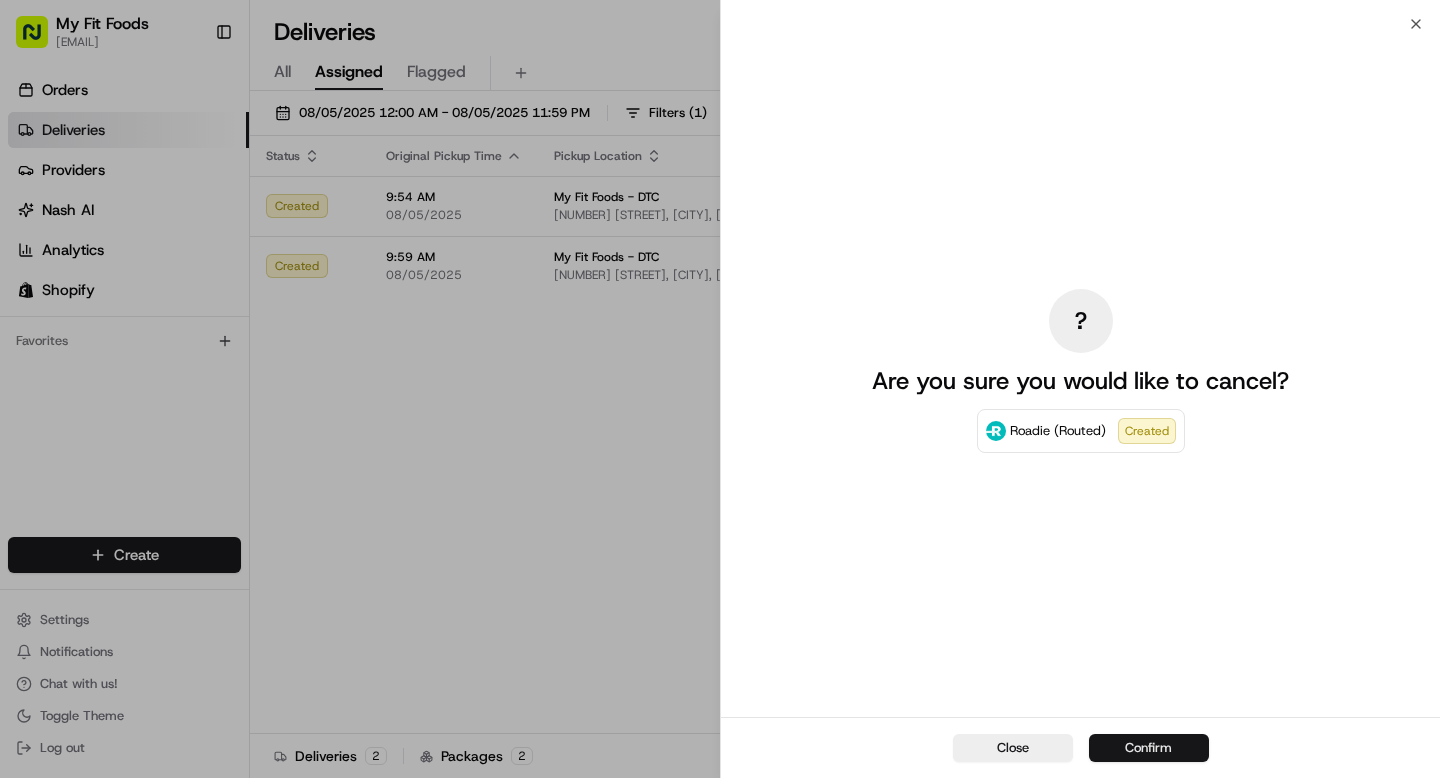 click on "Confirm" at bounding box center [1149, 748] 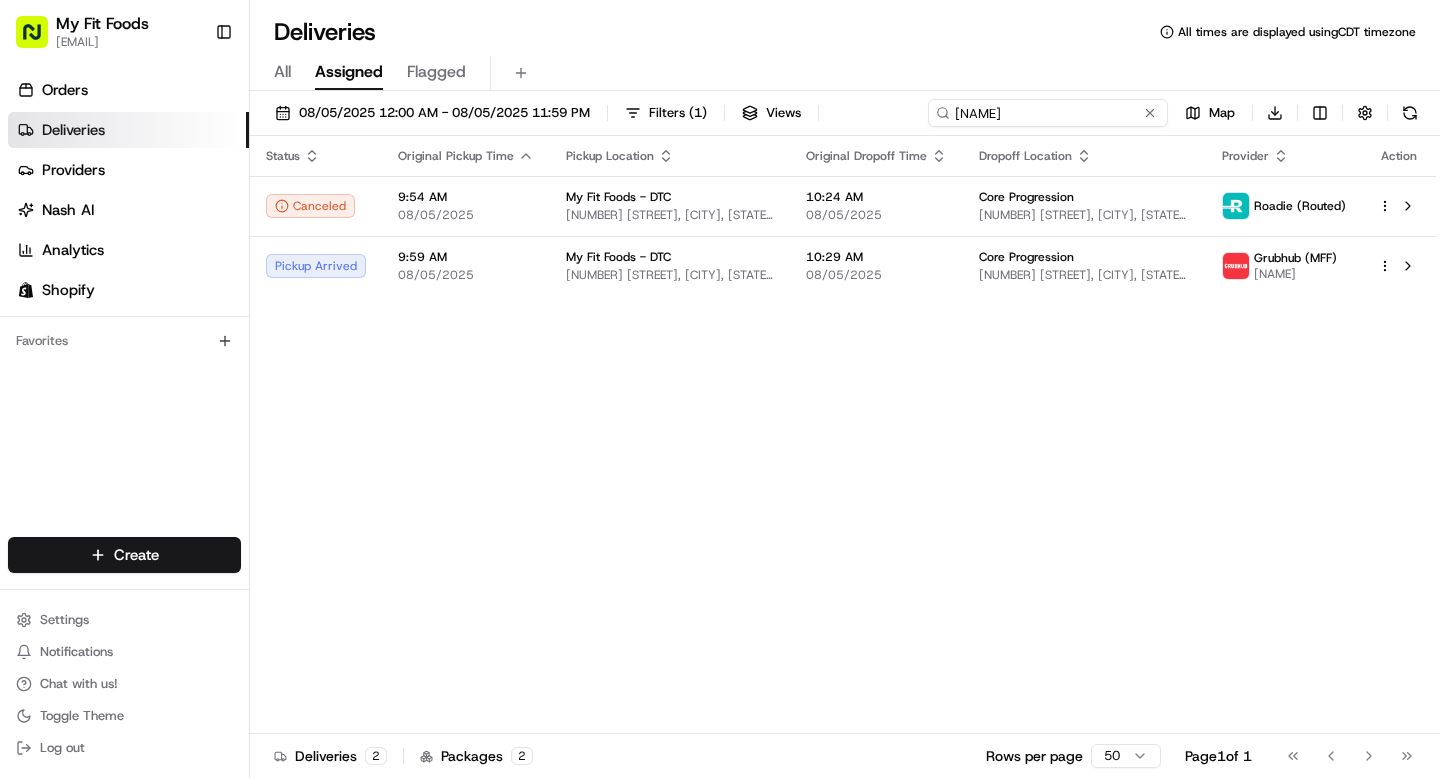 click on "[FIRST]" at bounding box center (1048, 113) 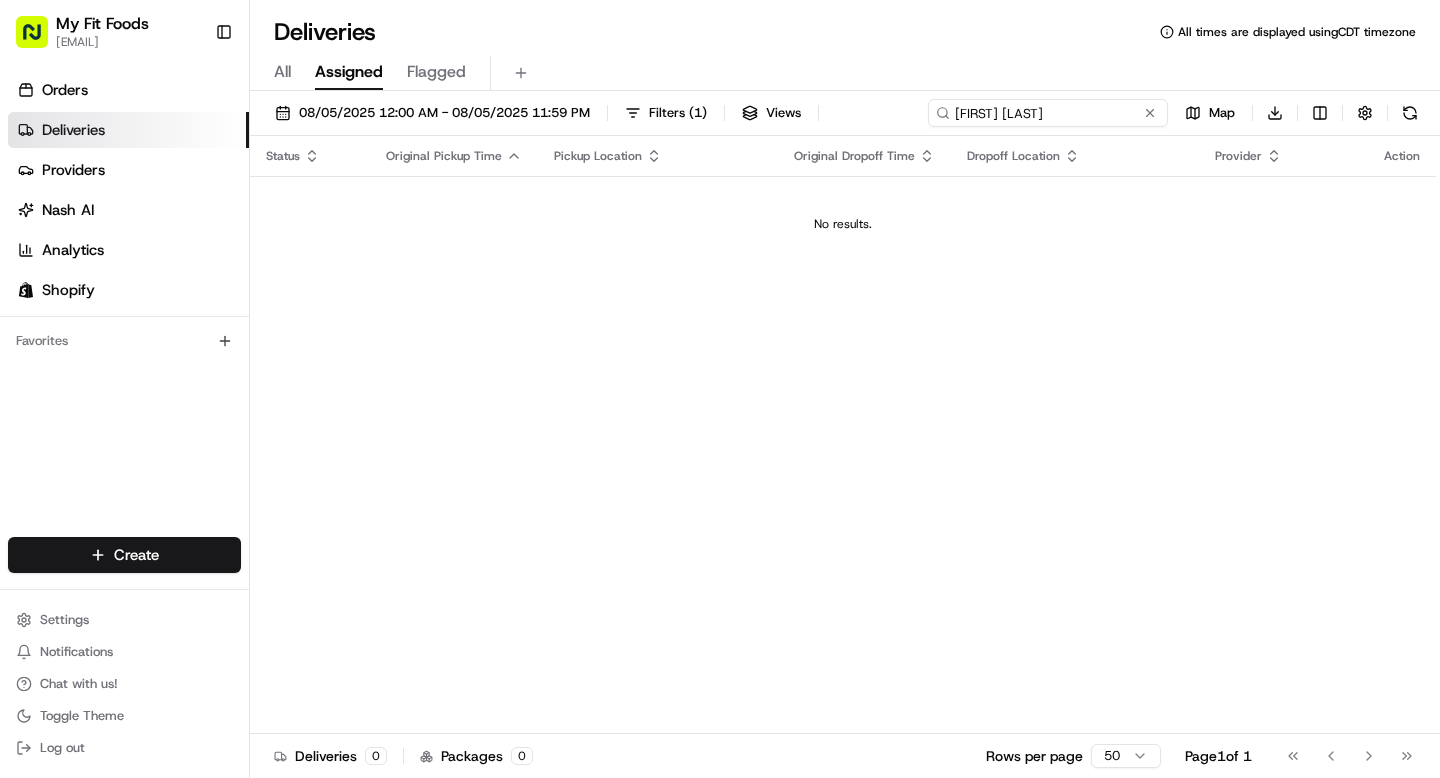 click on "Tyler Harris" at bounding box center [1048, 113] 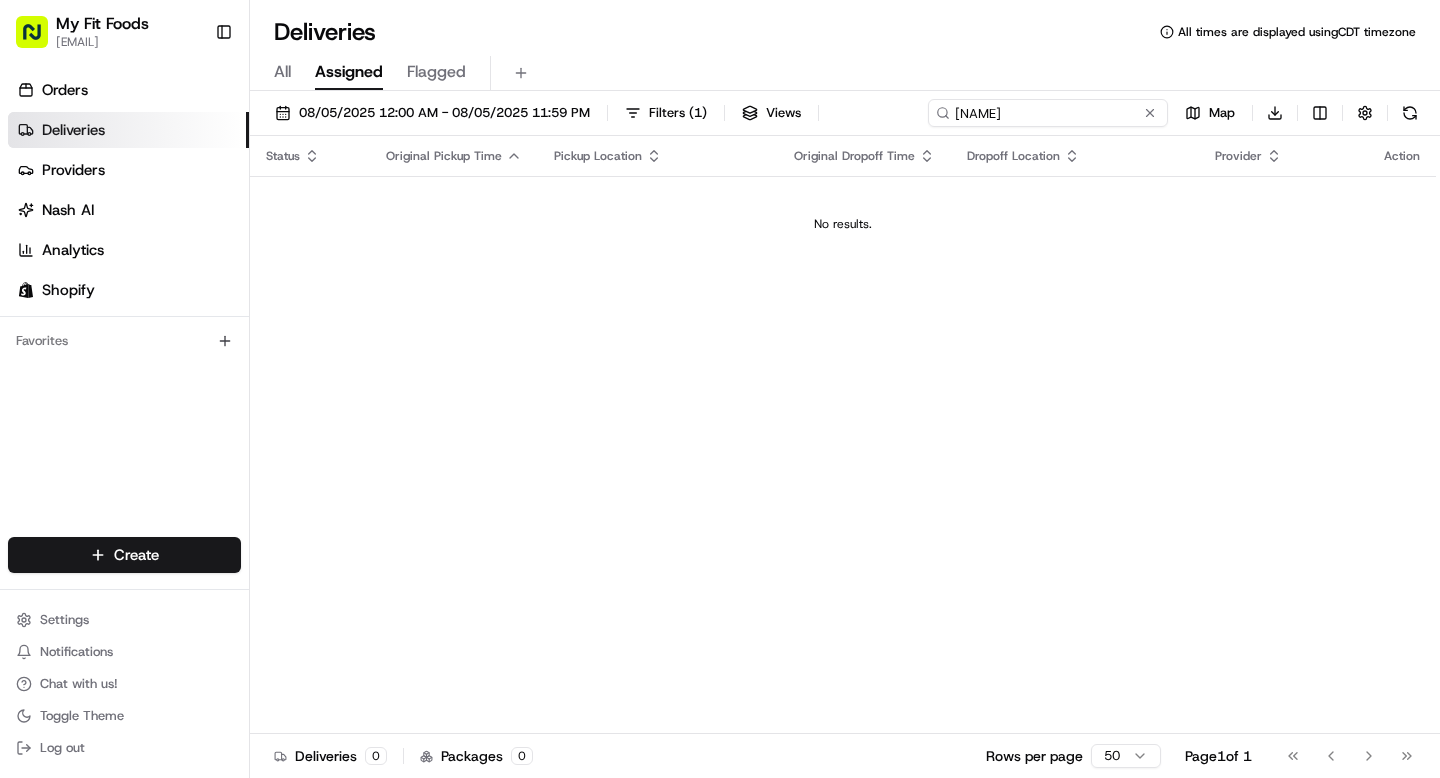 type on "[FIRST]" 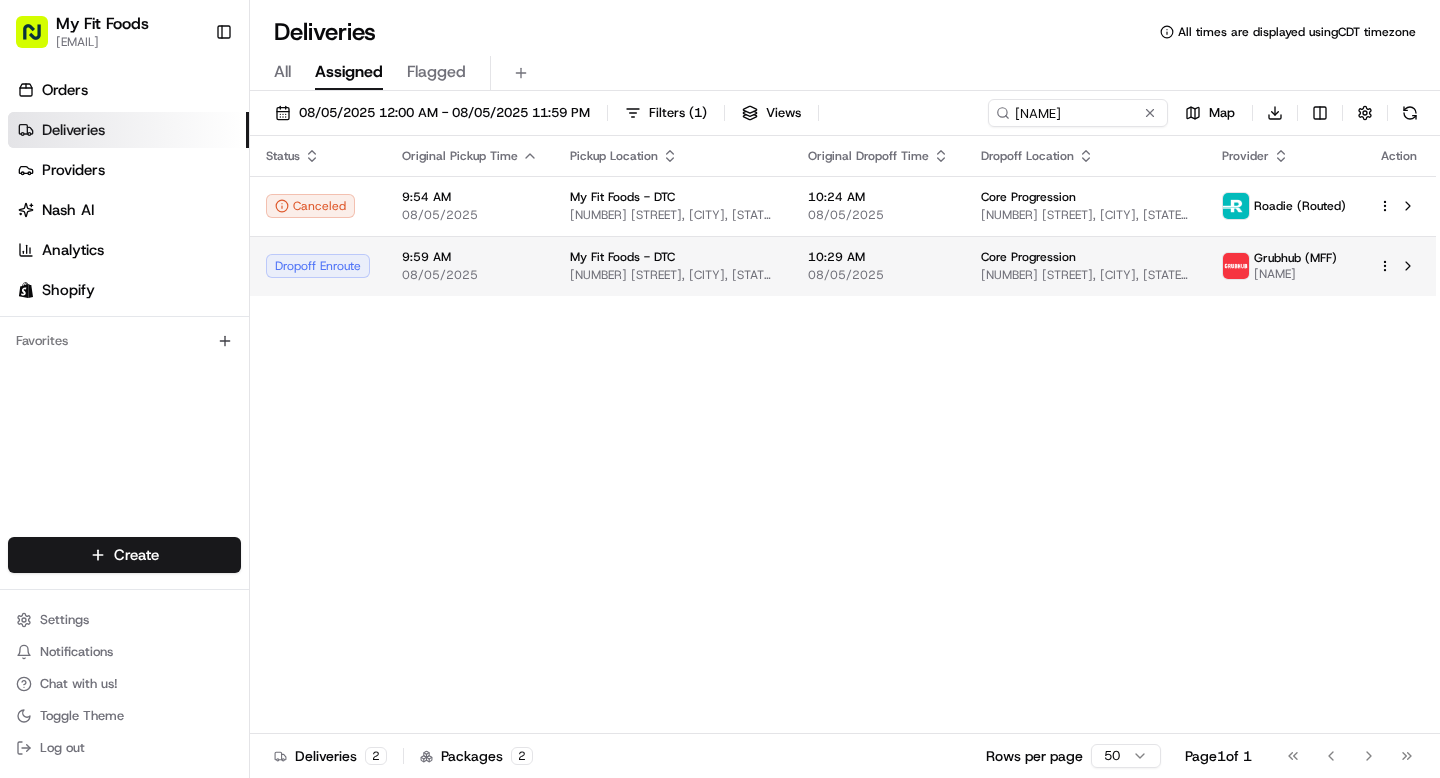click at bounding box center [1399, 266] 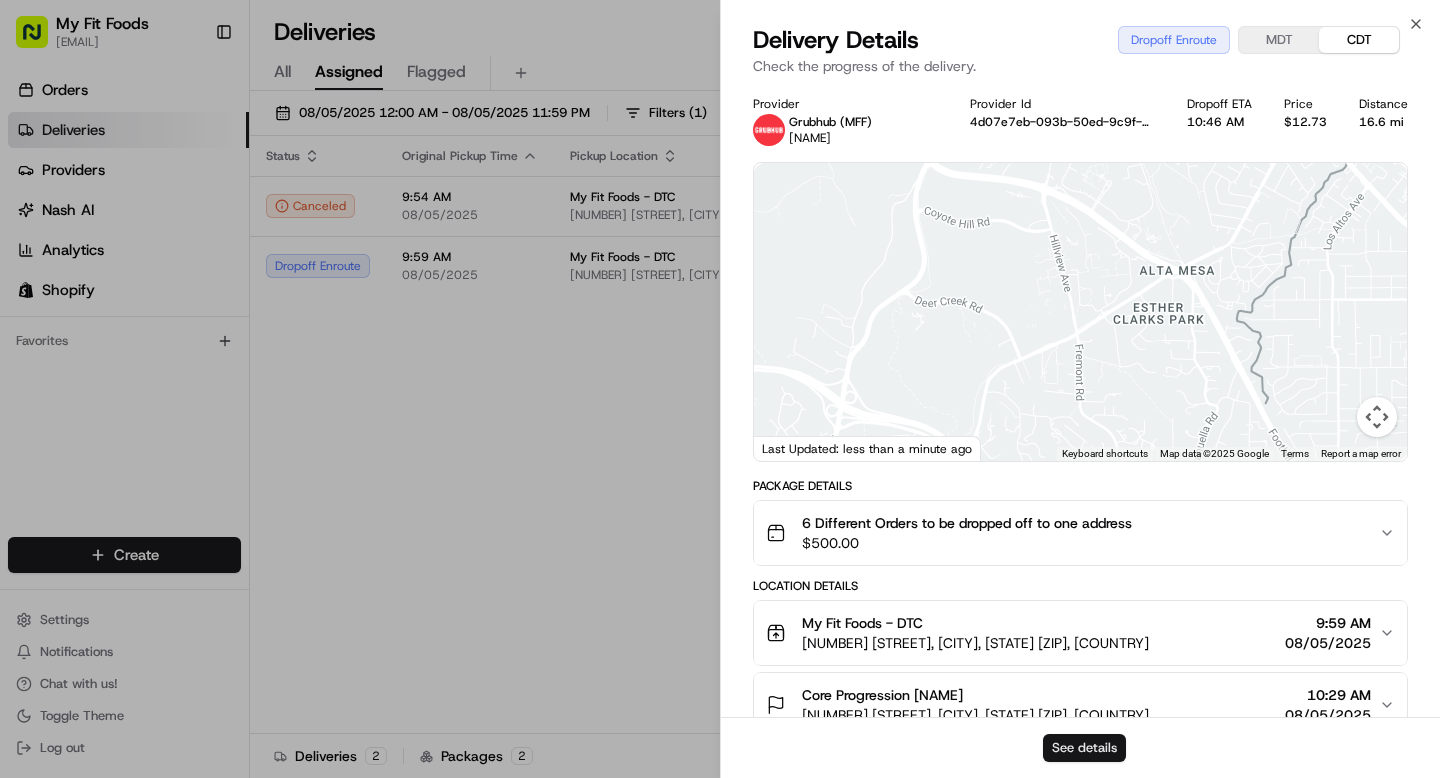 click on "See details" at bounding box center (1084, 748) 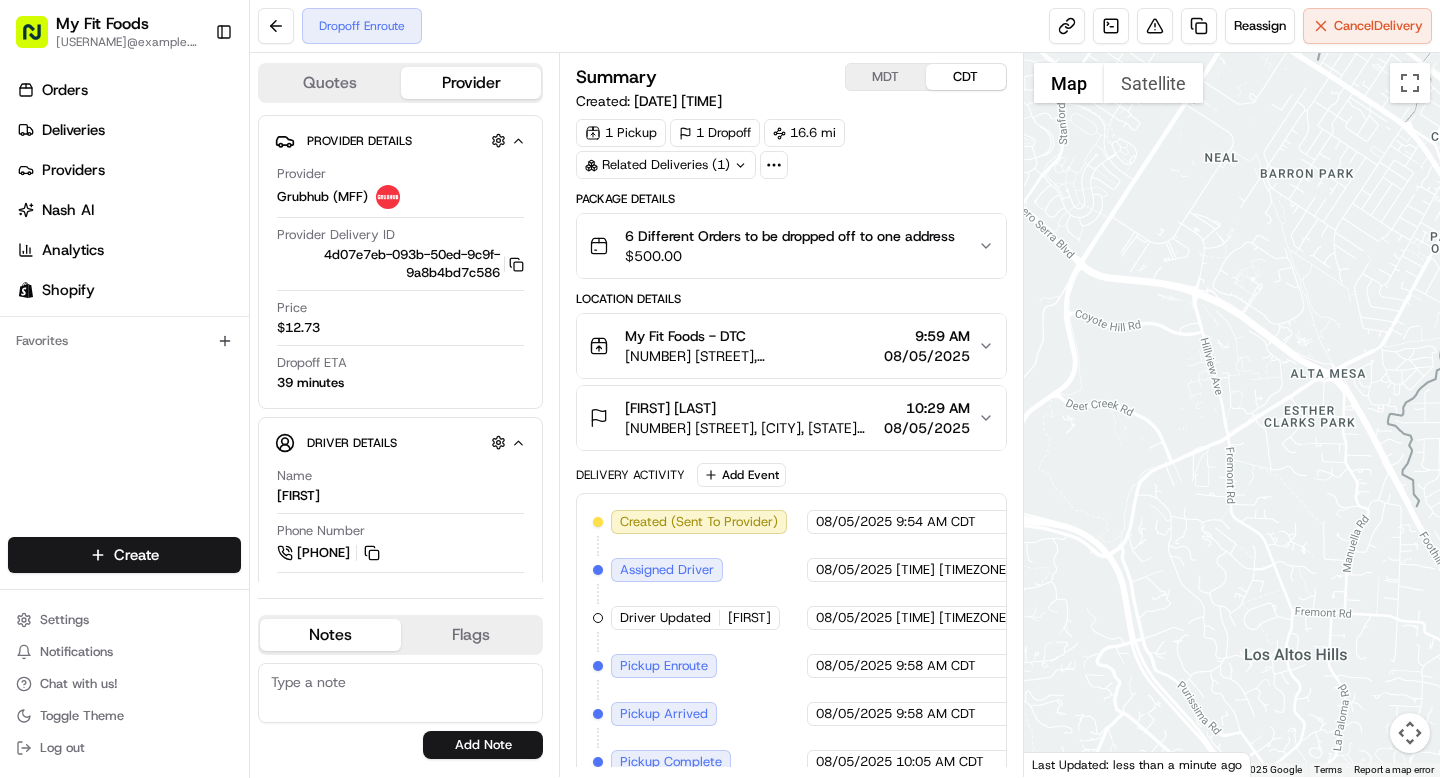 scroll, scrollTop: 0, scrollLeft: 0, axis: both 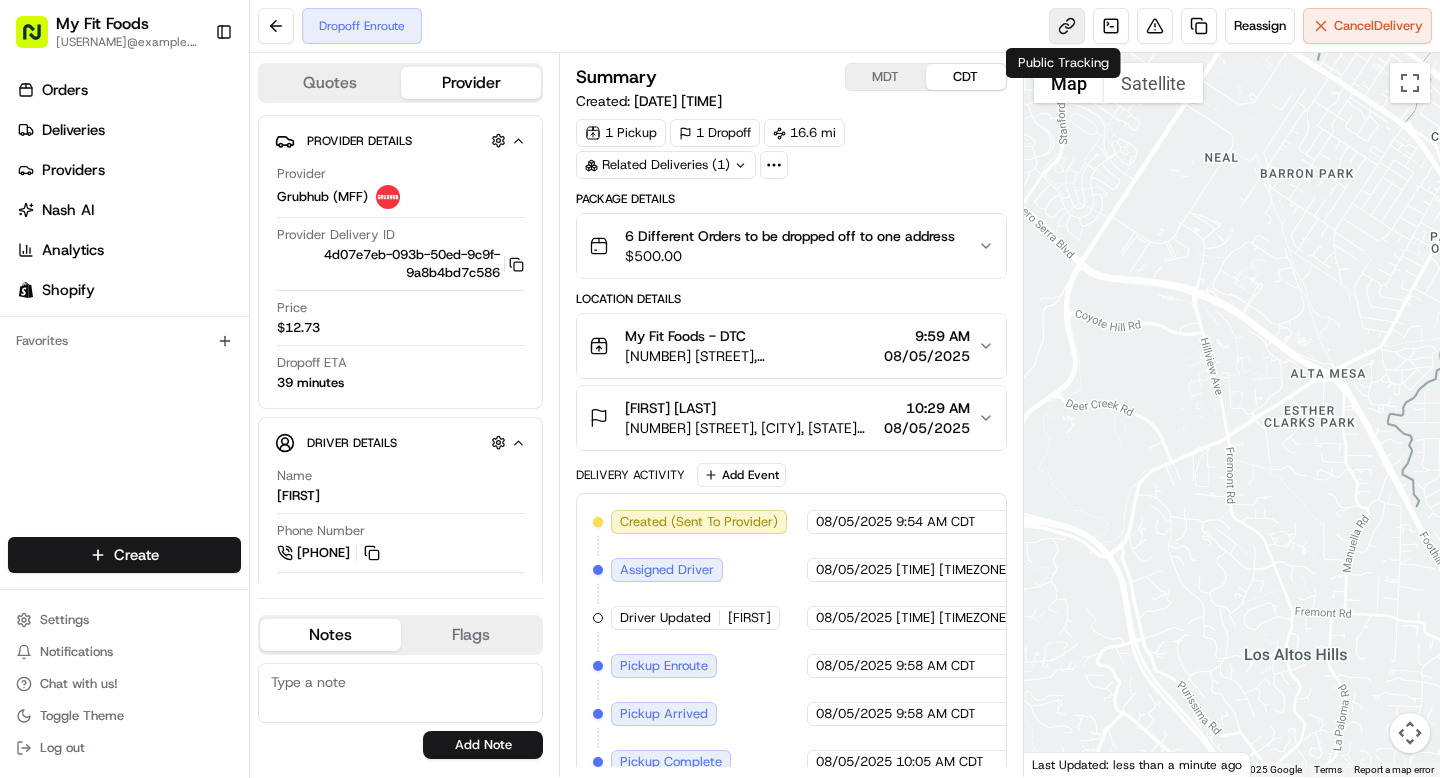 click at bounding box center [1067, 26] 